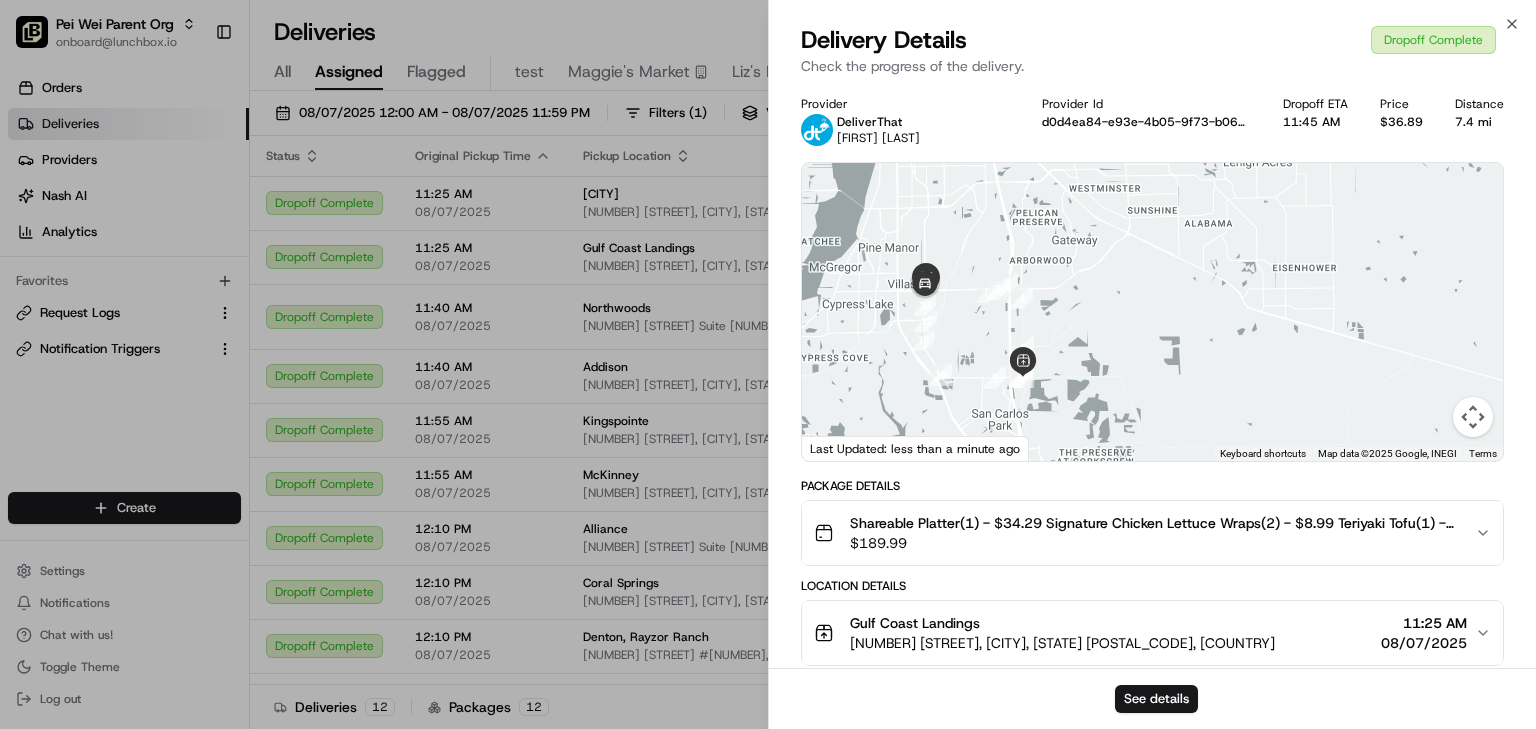 scroll, scrollTop: 0, scrollLeft: 0, axis: both 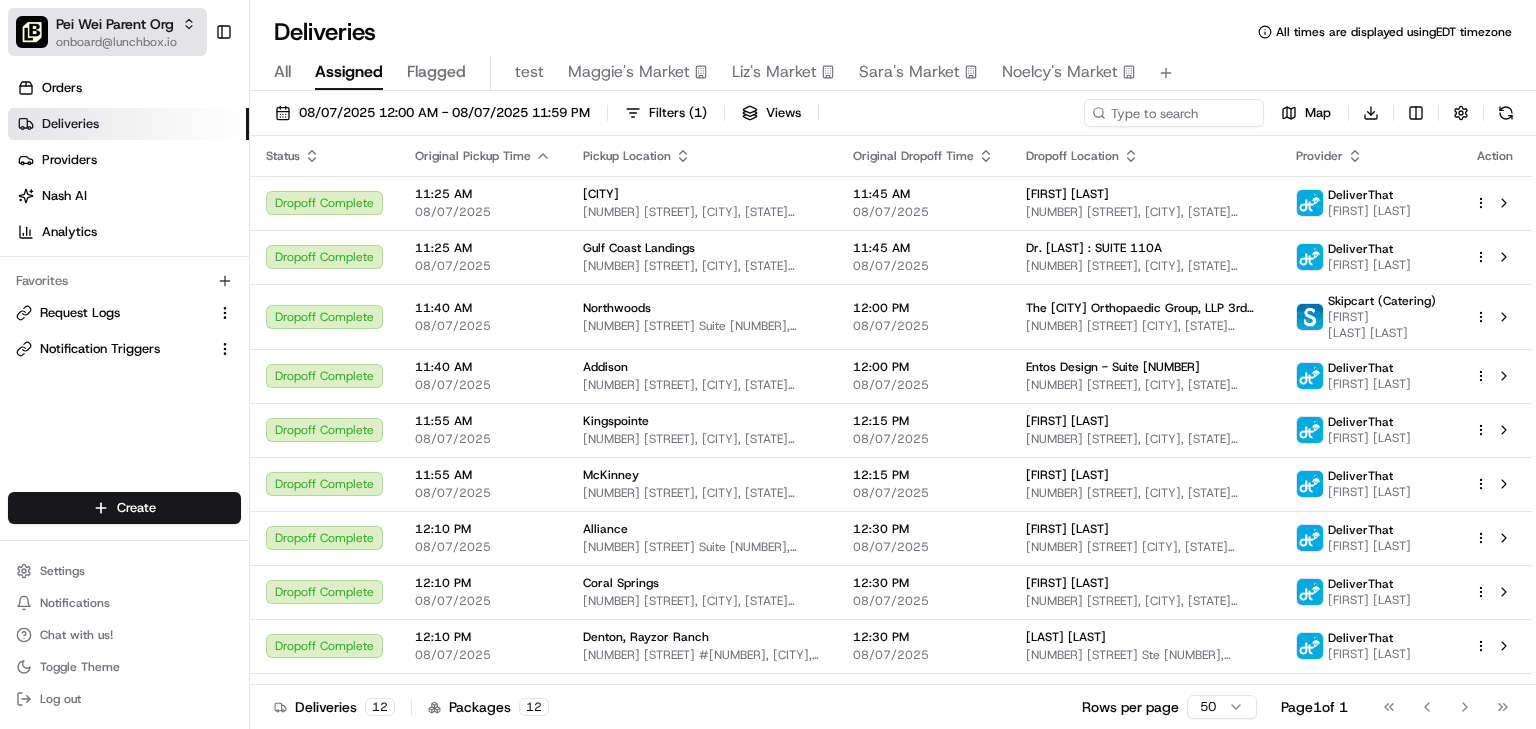 click on "Pei Wei Parent Org" at bounding box center (115, 24) 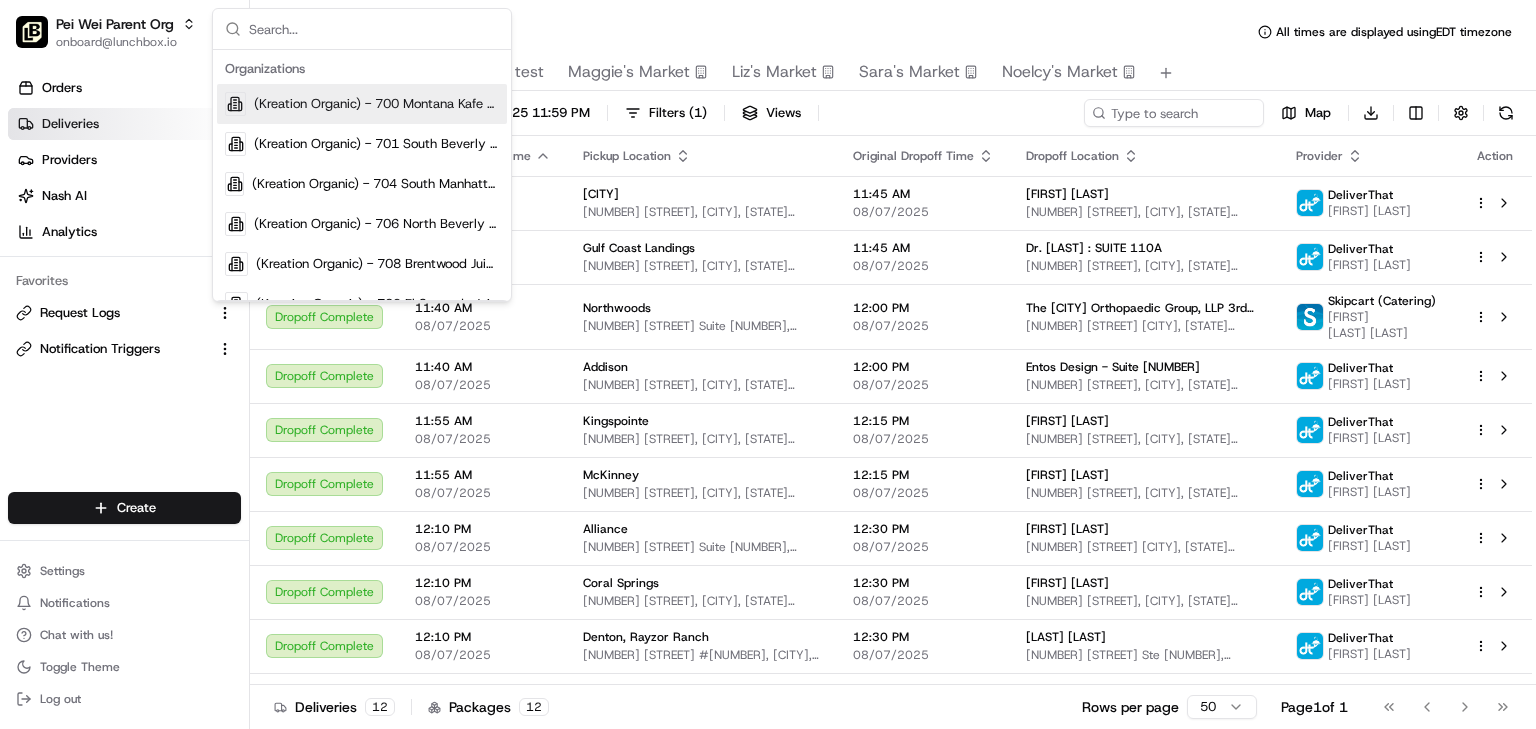 click at bounding box center [374, 29] 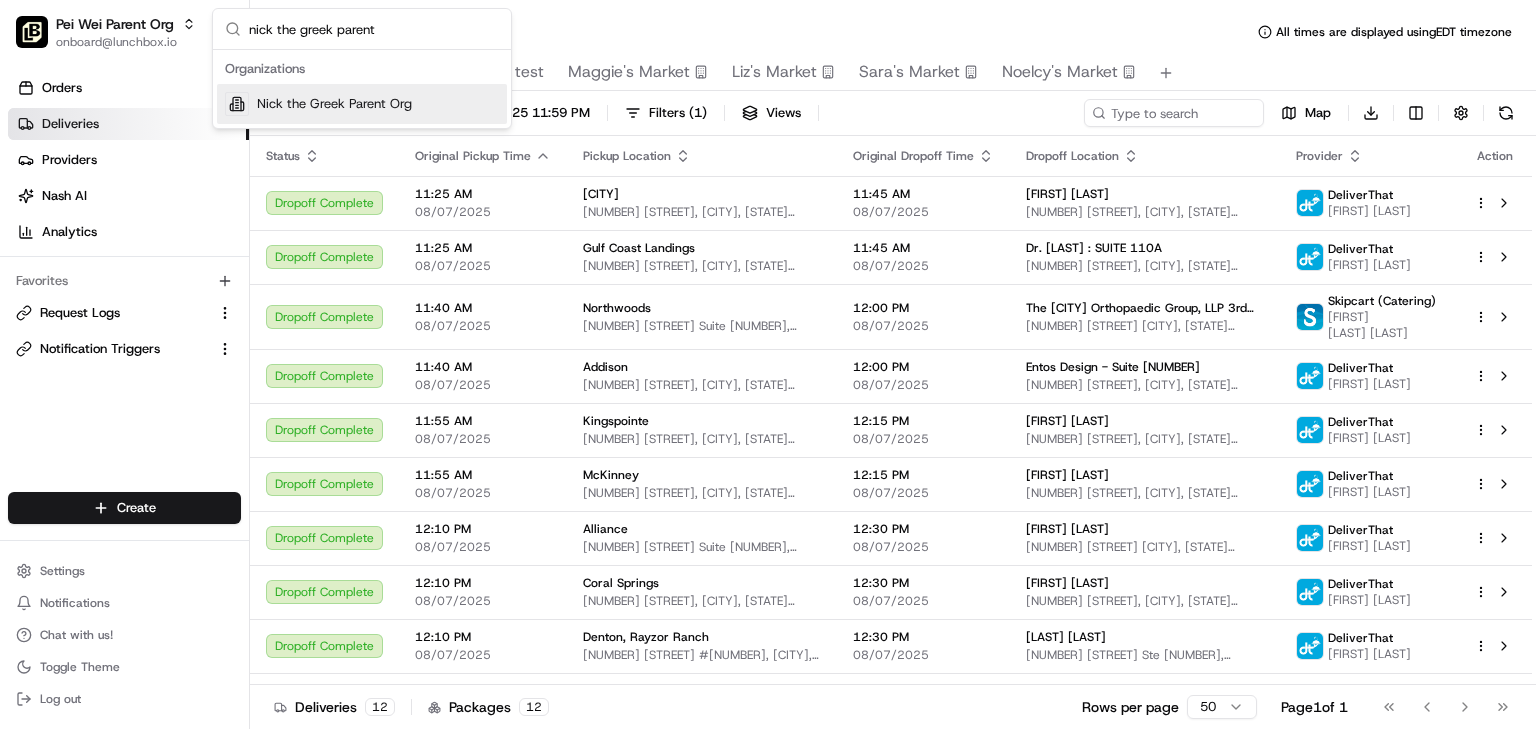 type on "nick the greek parent" 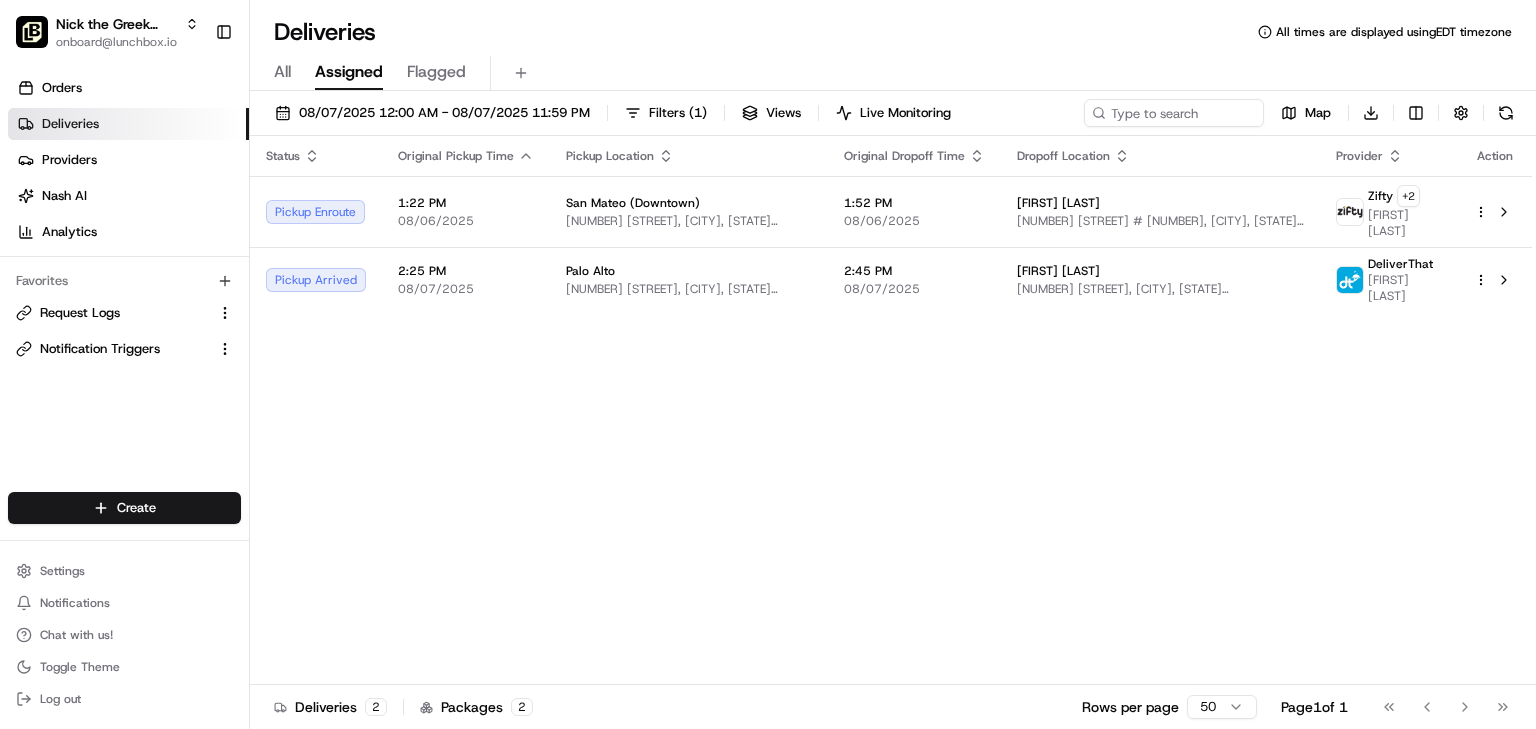 click on "Deliveries All times are displayed using  EDT   timezone All Assigned Flagged 08/07/2025 12:00 AM - 08/07/2025 11:59 PM Filters ( 1 ) Views Live Monitoring Map Download Status Original Pickup Time Pickup Location Original Dropoff Time Dropoff Location Provider Action Pickup Enroute 1:22 PM 08/06/2025 [CITY] ([GENERAL_AREA]) [NUMBER] [STREET], [CITY], [STATE] [POSTAL_CODE], [COUNTRY] 1:52 PM 08/06/2025 [LAST] [LAST] [NUMBER] [STREET] # [NUMBER], [CITY], [STATE] [POSTAL_CODE], [COUNTRY] Zifty + 2 [FIRST] [LAST] Pickup Arrived 2:25 PM 08/07/2025 [CITY] [NUMBER] [STREET], [CITY], [STATE] [POSTAL_CODE], [COUNTRY] 2:45 PM 08/07/2025 [FIRST] [LAST] [NUMBER] [STREET], [CITY], [STATE] [POSTAL_CODE], [COUNTRY] DeliverThat [FIRST] [LAST] Deliveries 2 Packages 2 Rows per page 50 Page  1  of   1 Go to first page Go to previous page Go to next page Go to last page" at bounding box center (893, 364) 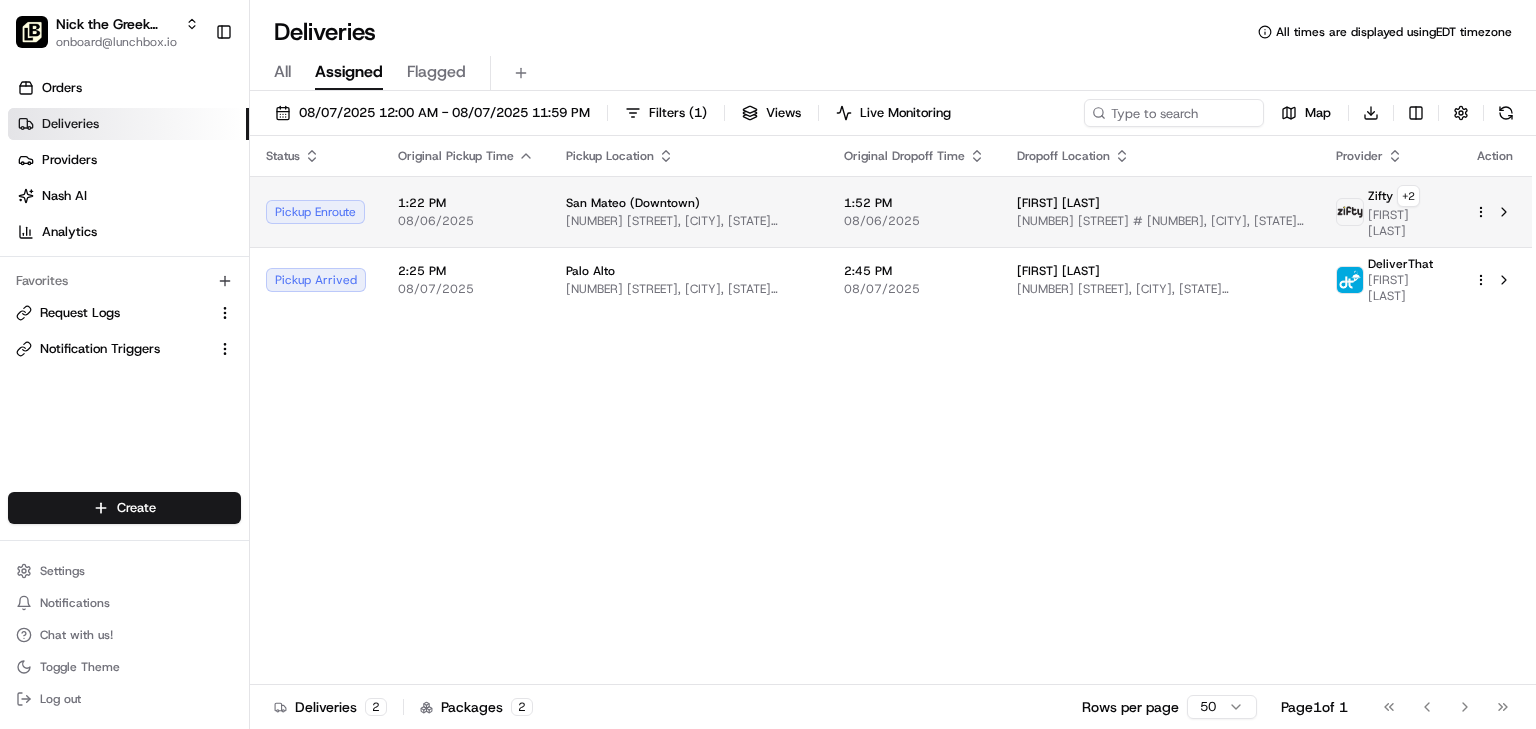 click on "San Mateo (Downtown)" at bounding box center [689, 203] 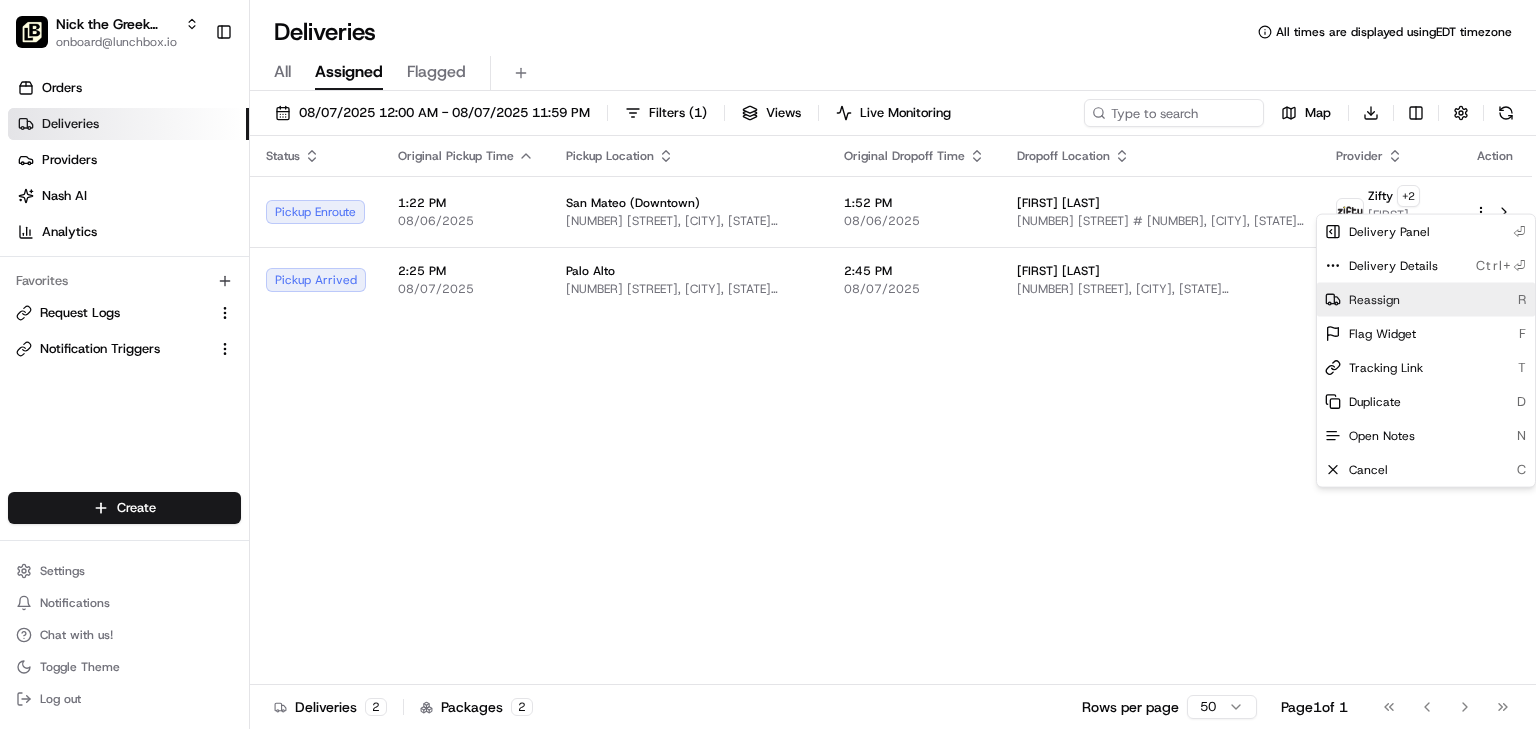 click on "Reassign" at bounding box center [1374, 300] 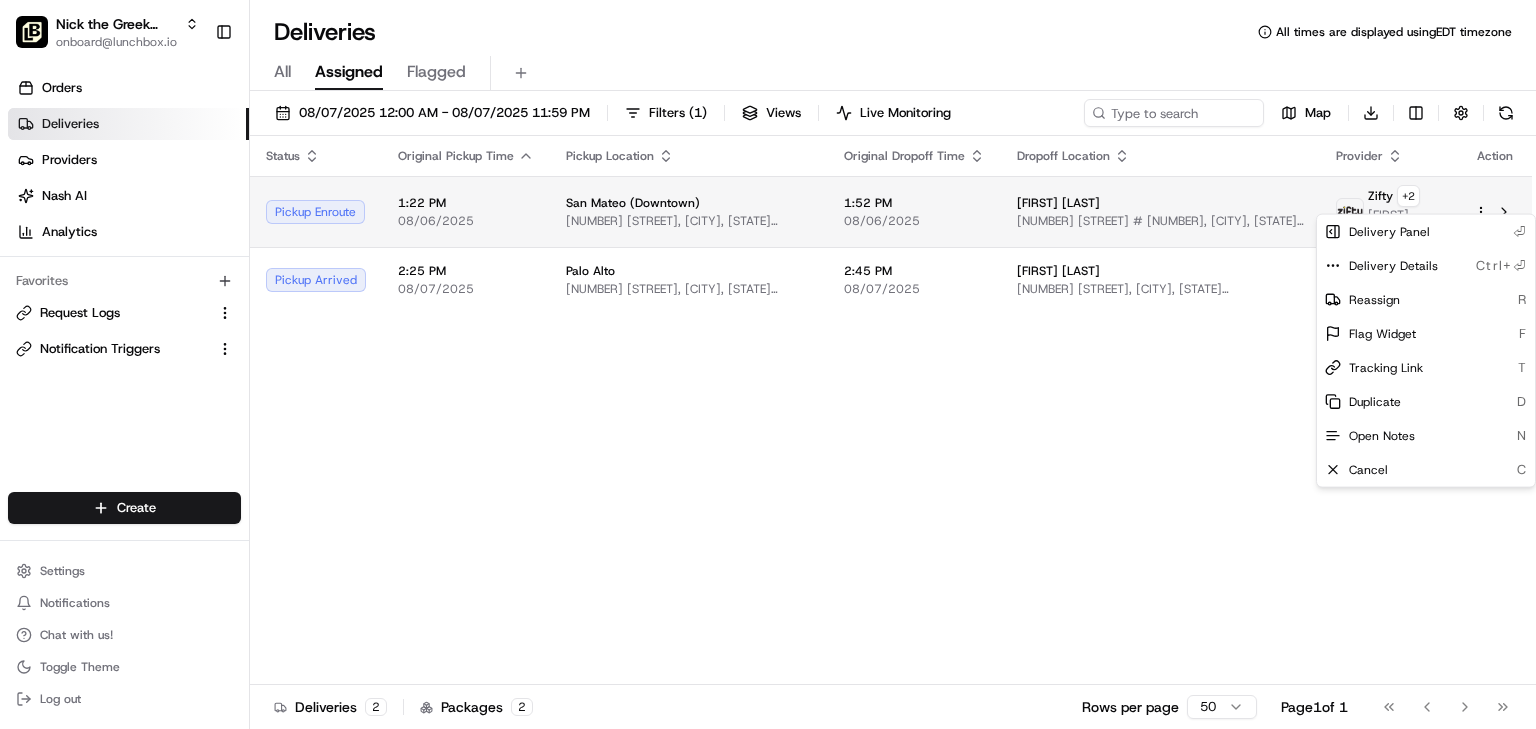 click on "08/06/2025" at bounding box center (914, 221) 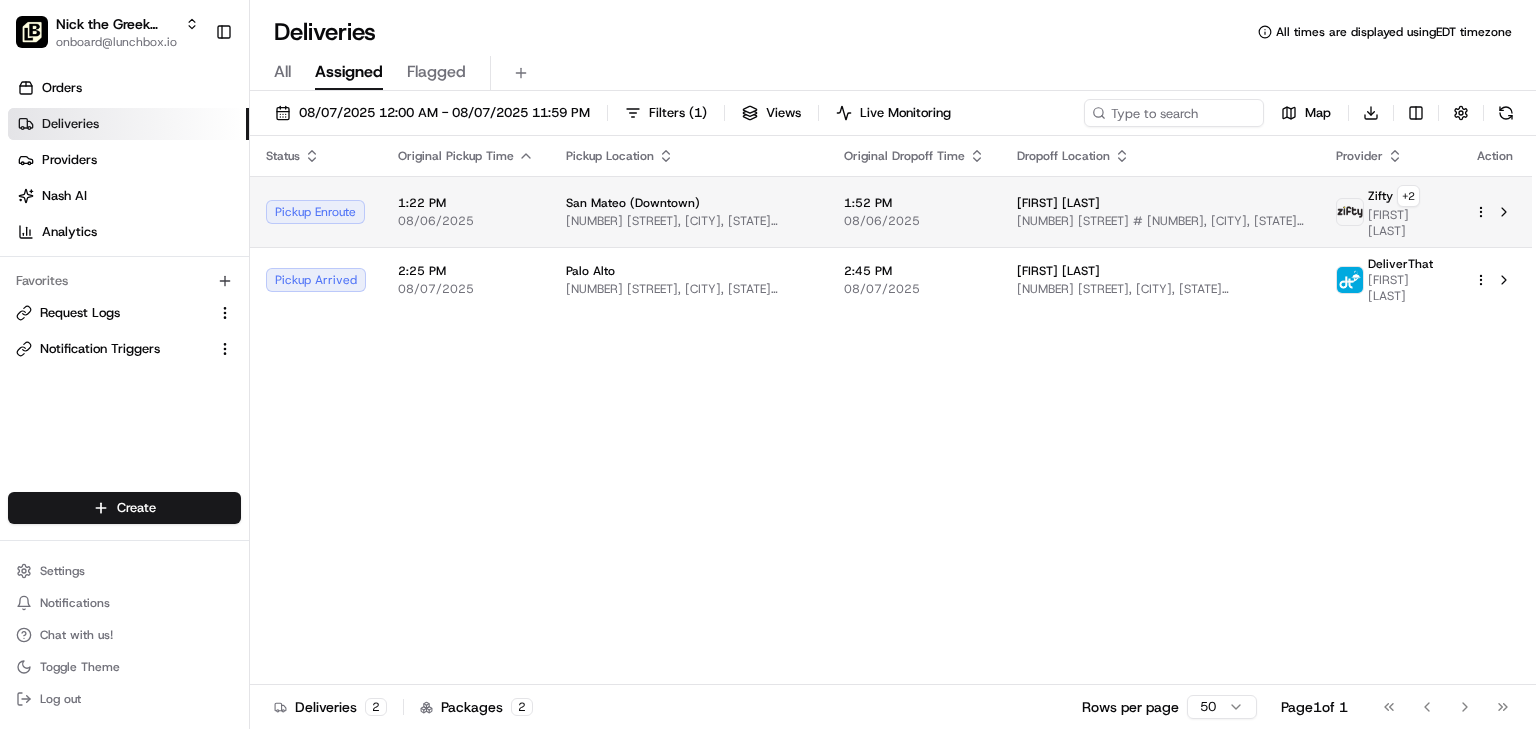 click on "Deliveries All times are displayed using  EDT   timezone All Assigned Flagged 08/07/2025 12:00 AM - 08/07/2025 11:59 PM Filters ( 1 ) Views Live Monitoring Map Download Status Original Pickup Time Pickup Location Original Dropoff Time Dropoff Location Provider Action Pickup Enroute 1:22 PM 08/06/2025 [CITY] ([GENERAL_AREA]) [NUMBER] [STREET], [CITY], [STATE] [POSTAL_CODE], [COUNTRY] 1:52 PM 08/06/2025 [LAST] [LAST] [NUMBER] [STREET] # [NUMBER], [CITY], [STATE] [POSTAL_CODE], [COUNTRY] Zifty + 2 [FIRST] [LAST] Pickup Arrived 2:25 PM 08/07/2025 [CITY] [NUMBER] [STREET], [CITY], [STATE] [POSTAL_CODE], [COUNTRY] 2:45 PM 08/07/2025 [FIRST] [LAST] [NUMBER] [STREET], [CITY], [STATE] [POSTAL_CODE], [COUNTRY] DeliverThat [FIRST] [LAST] Deliveries 2 Packages 2 Rows per page 50 Page  1  of   1 Go to first page Go to previous page Go to next page Go to last page" at bounding box center (768, 364) 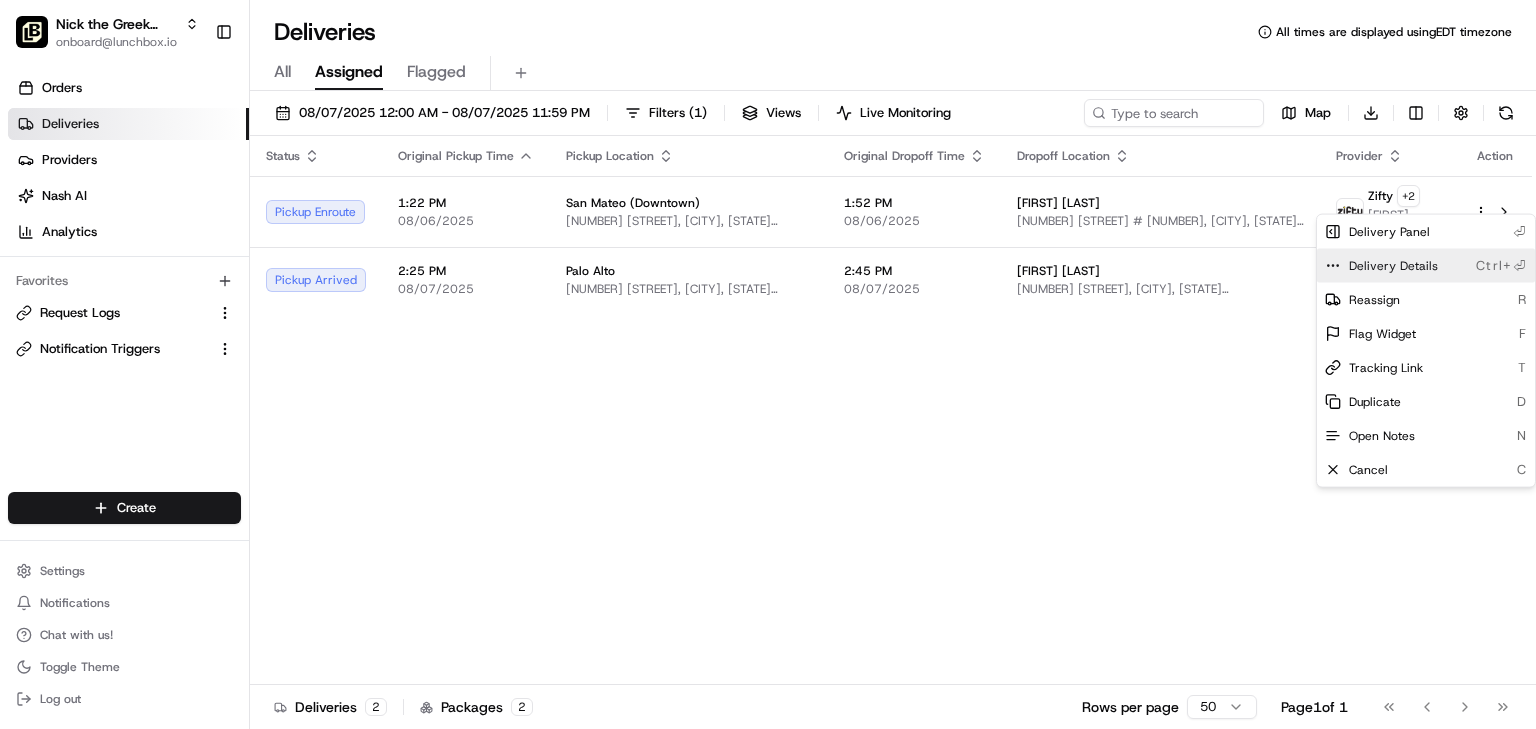 click on "Delivery Details" at bounding box center (1393, 266) 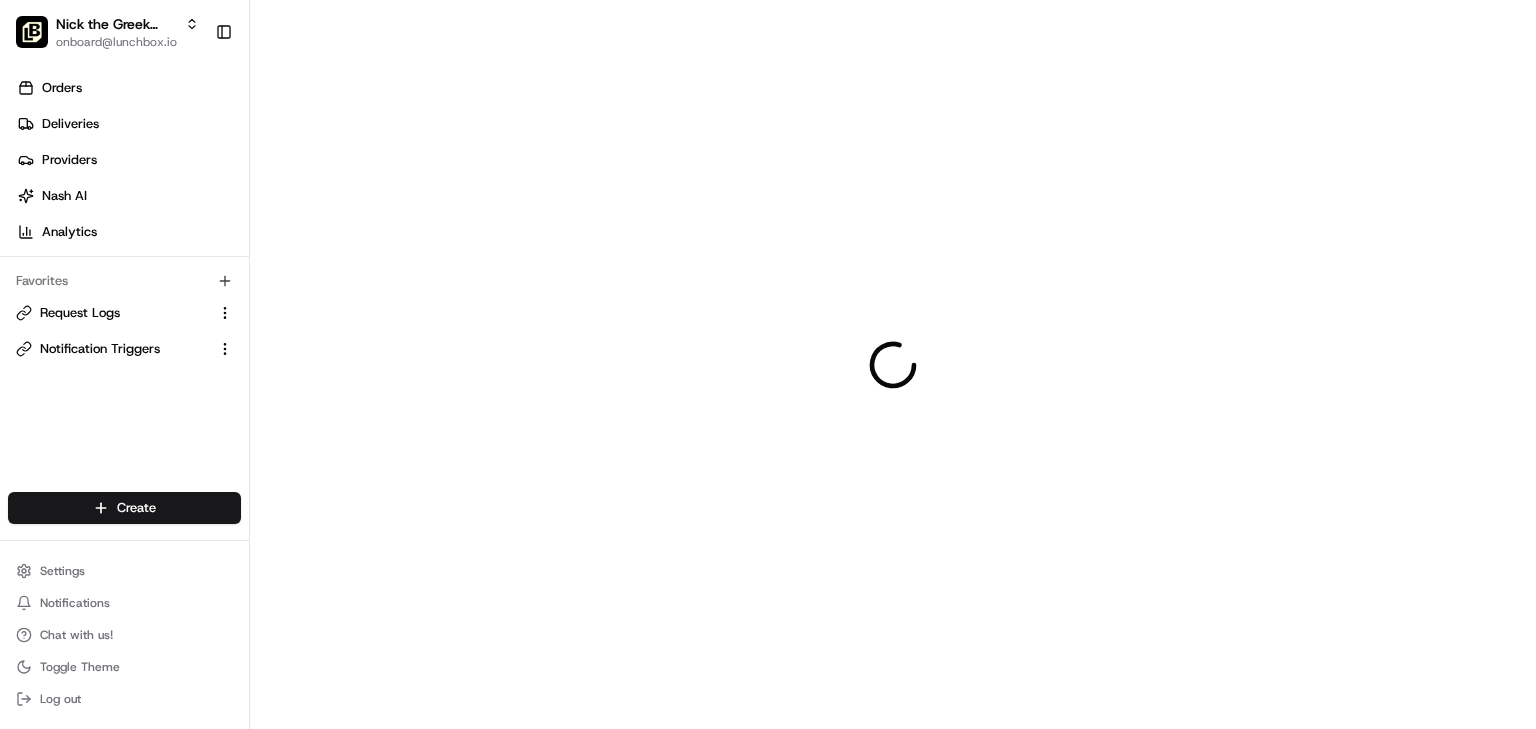 scroll, scrollTop: 0, scrollLeft: 0, axis: both 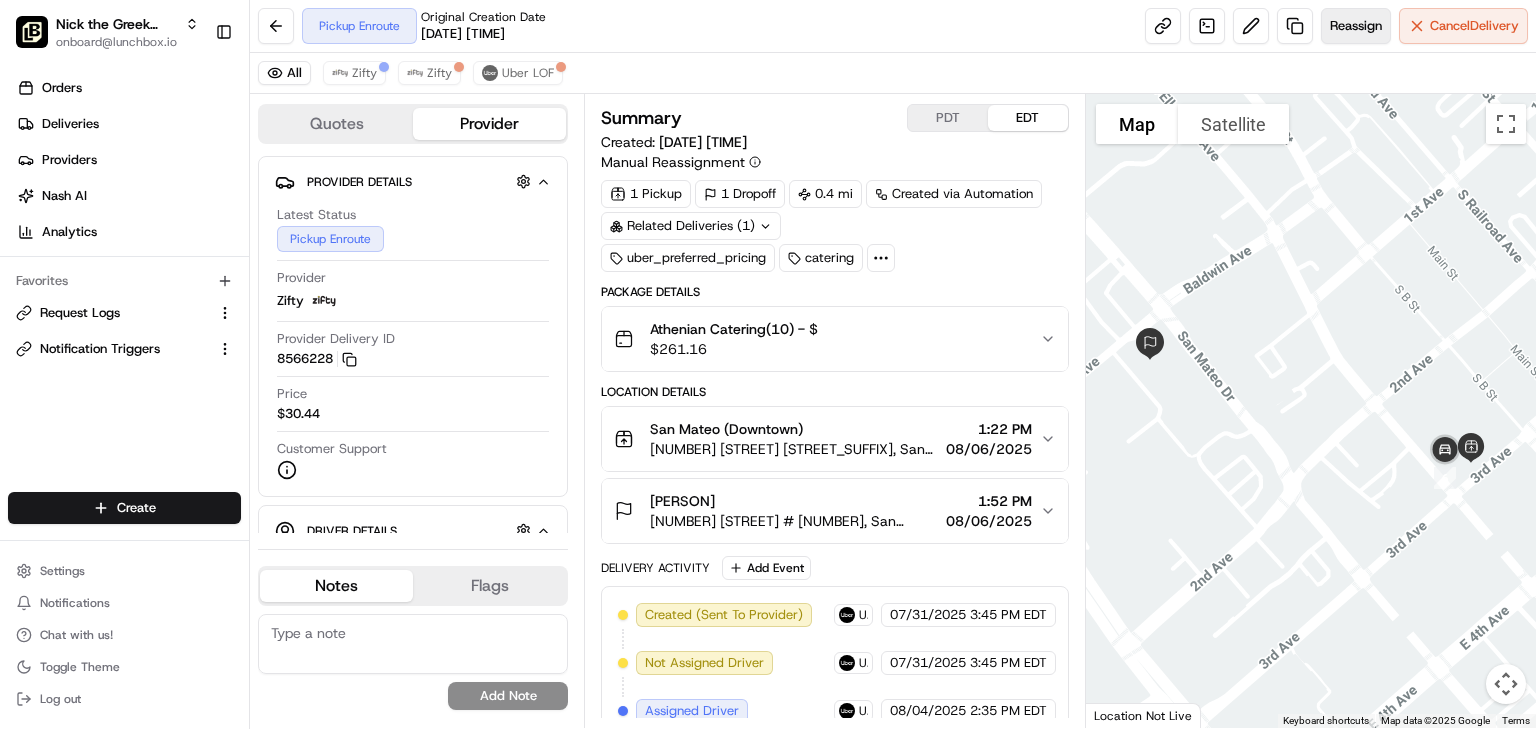 click on "Reassign" at bounding box center (1356, 26) 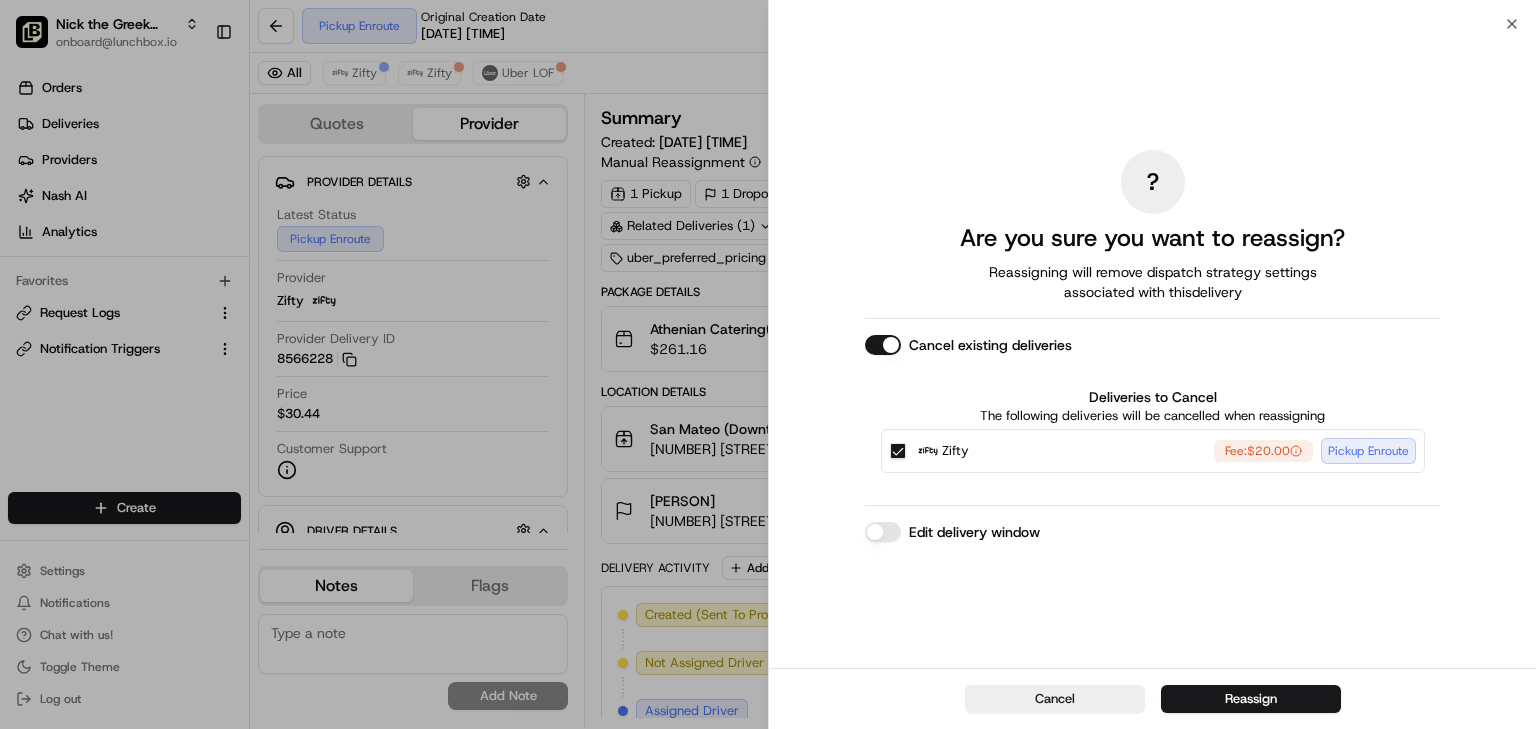 click on "Edit delivery window" at bounding box center [883, 532] 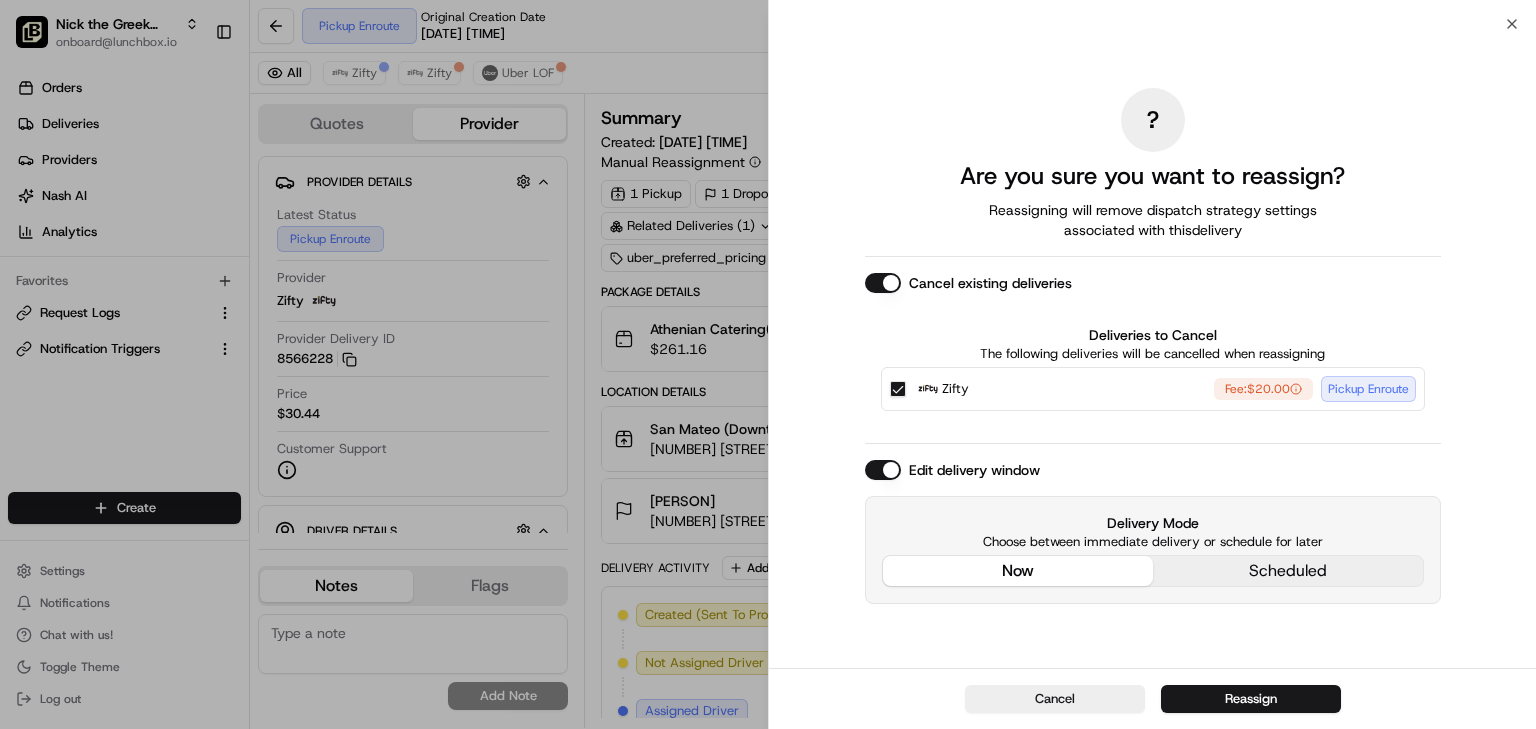 click on "now" at bounding box center (1018, 571) 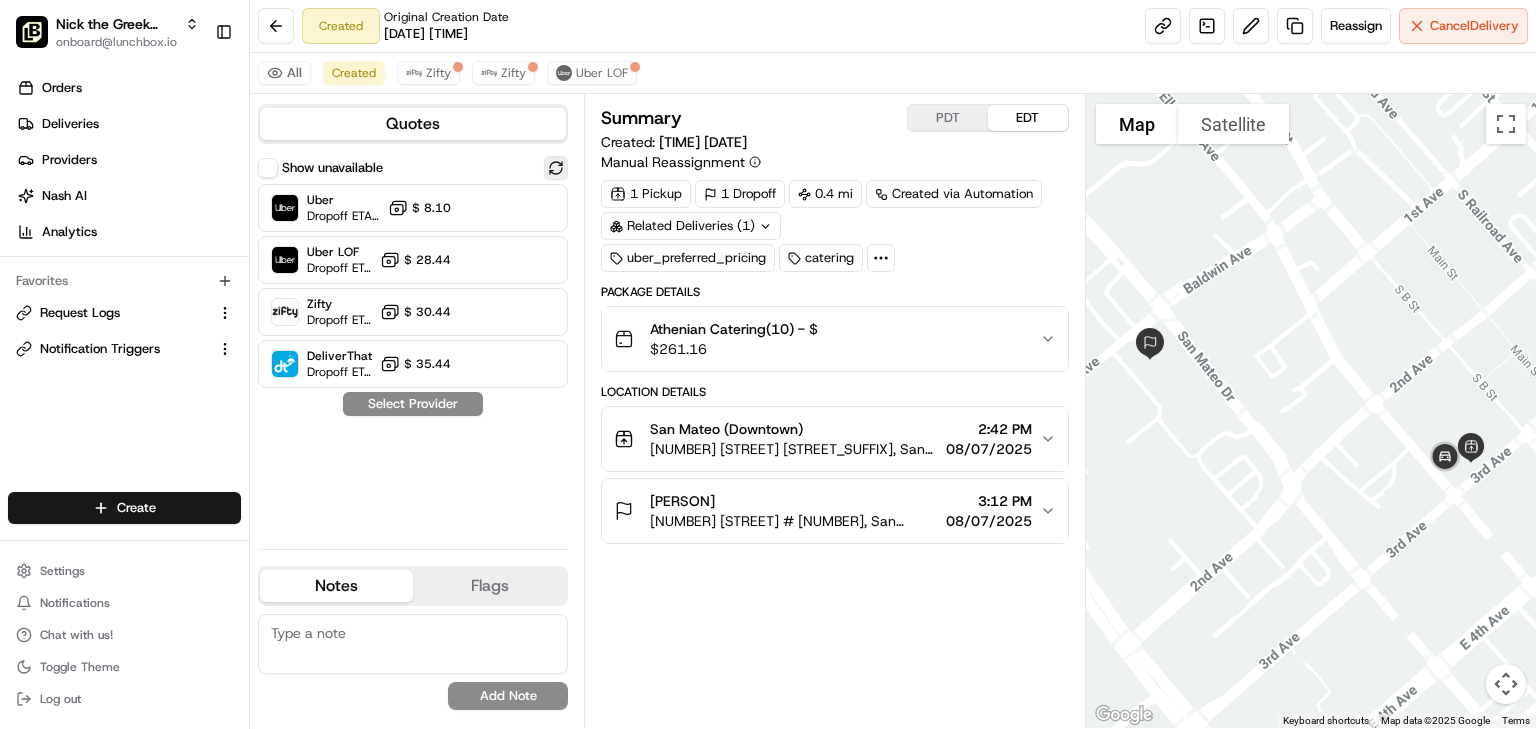 click at bounding box center [556, 168] 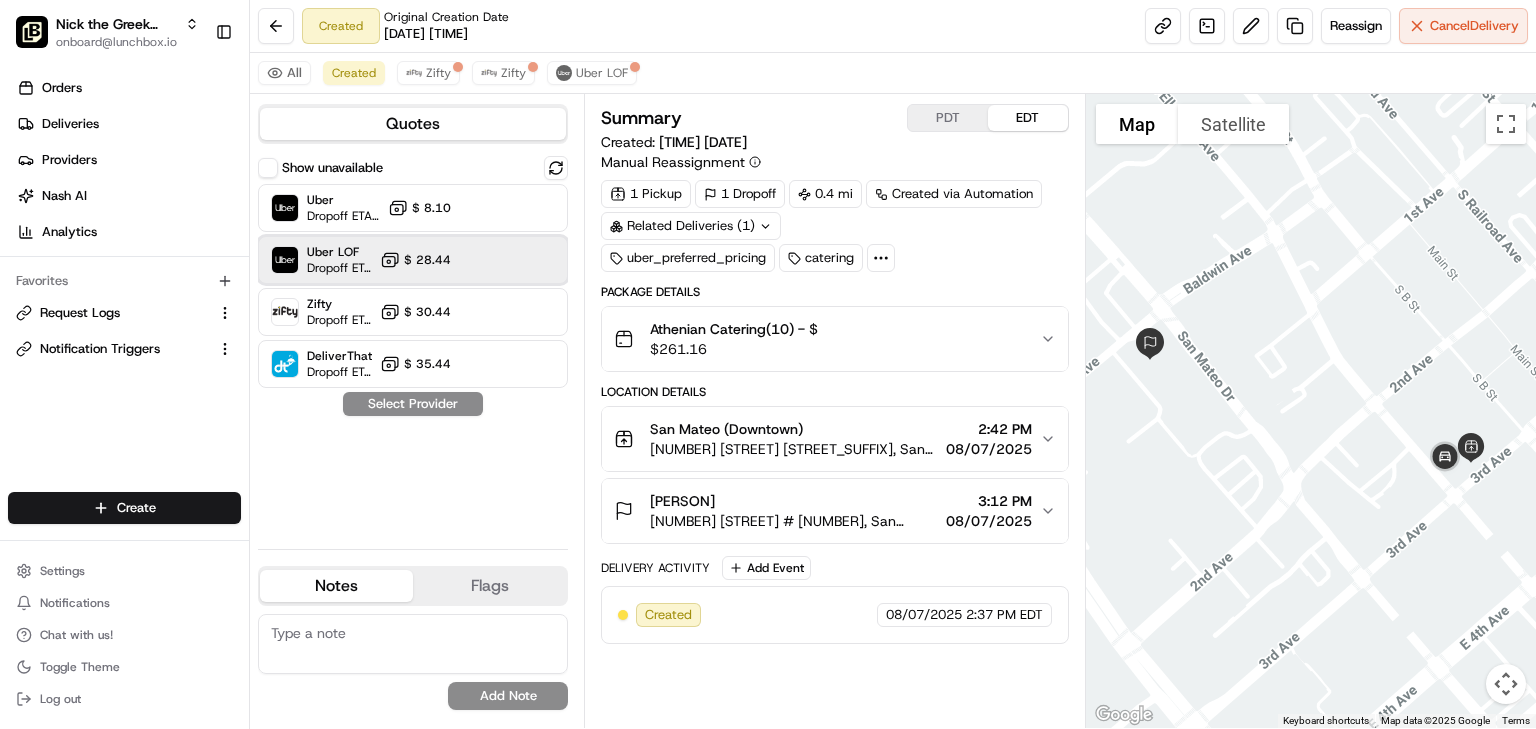 click on "Uber LOF" at bounding box center [339, 252] 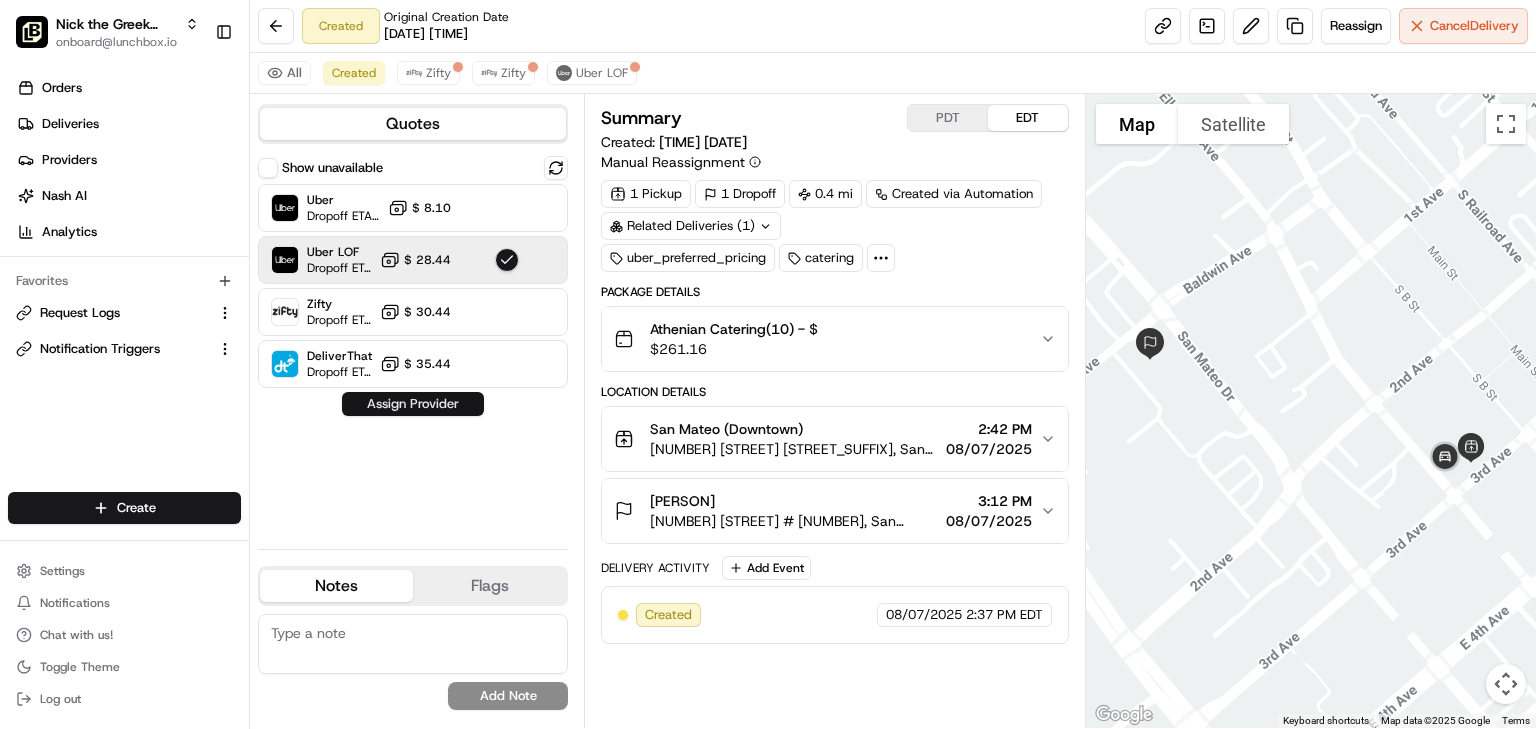 click on "Assign Provider" at bounding box center (413, 404) 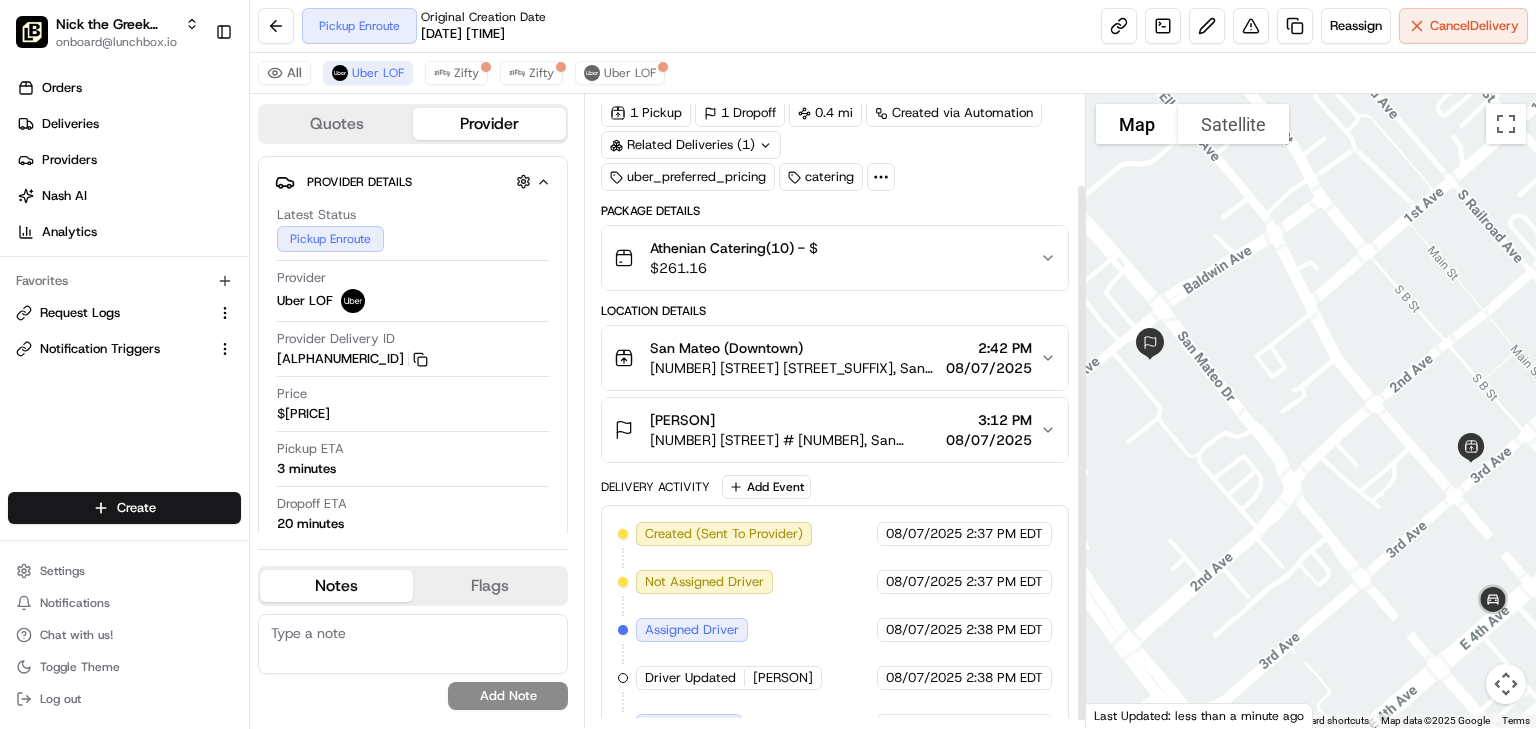 scroll, scrollTop: 113, scrollLeft: 0, axis: vertical 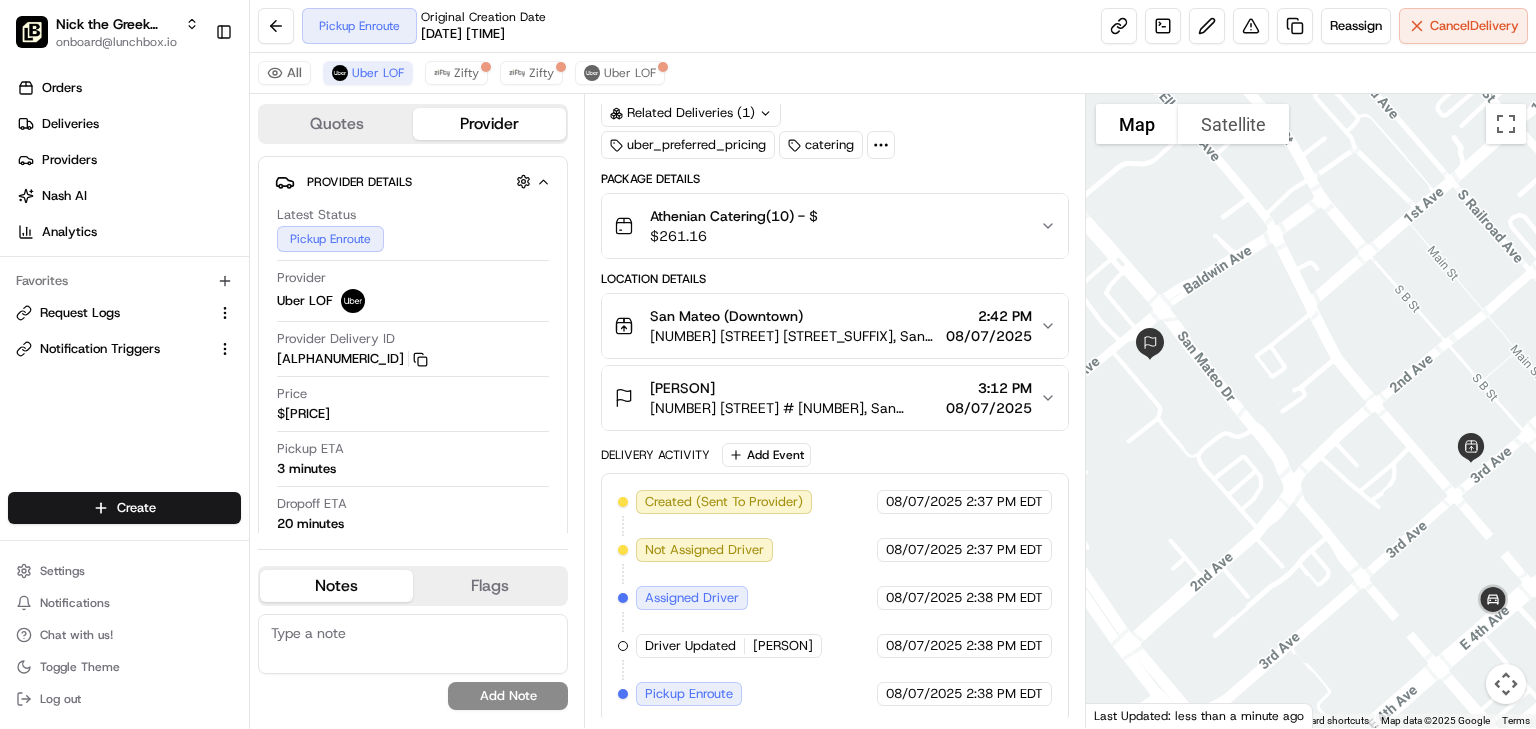 click 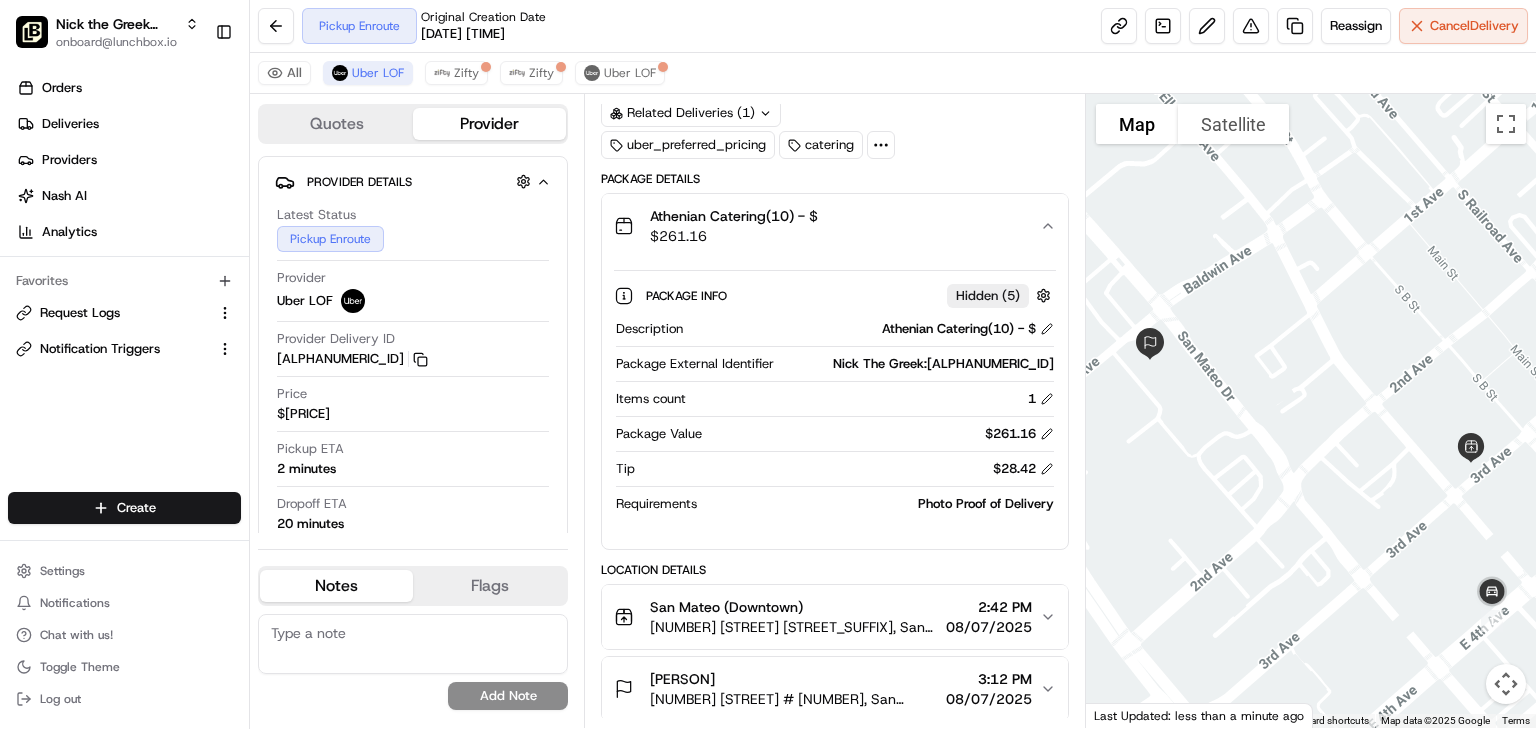 click on "Pickup Enroute Original Creation Date 07/31/2025 03:45 PM Reassign Cancel  Delivery" at bounding box center [893, 26] 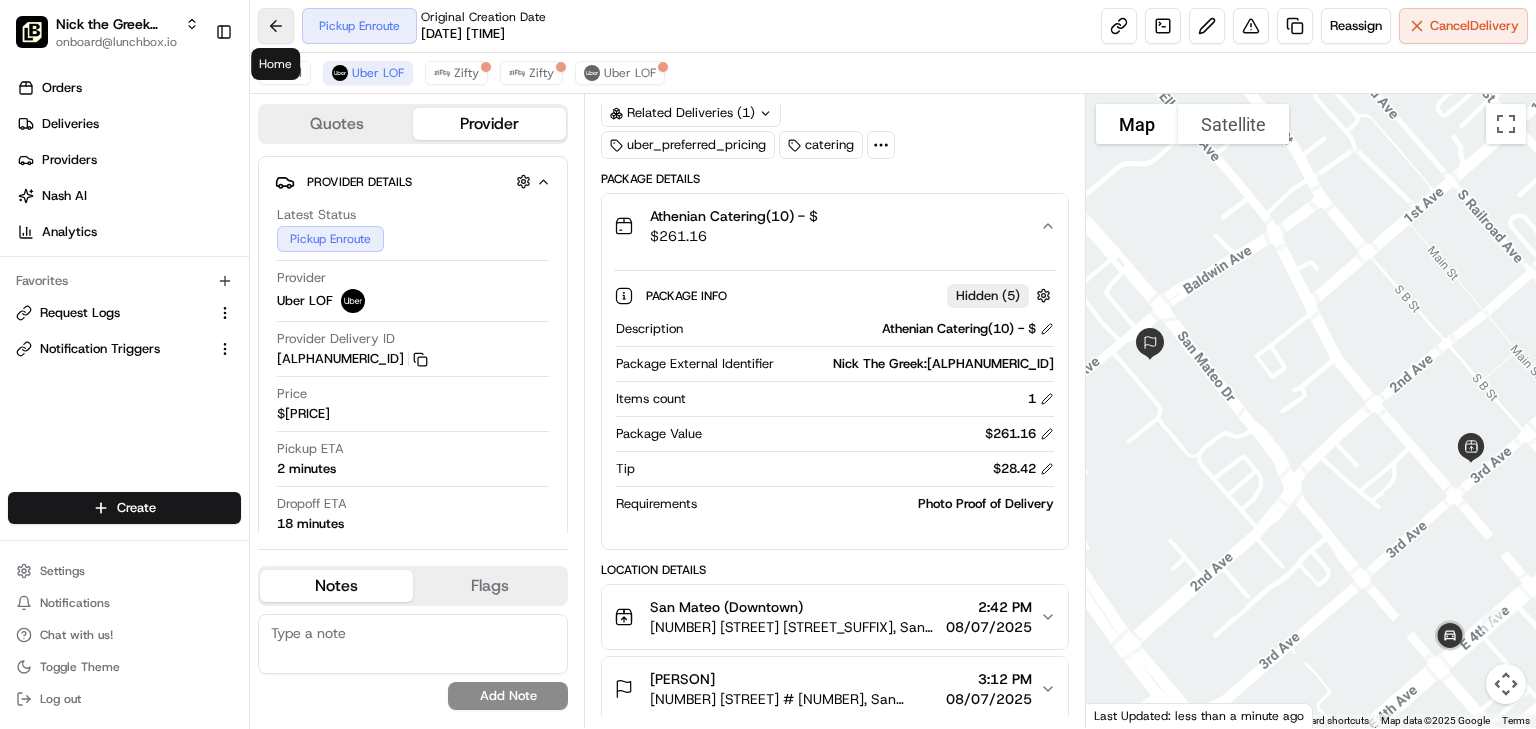 click at bounding box center [276, 26] 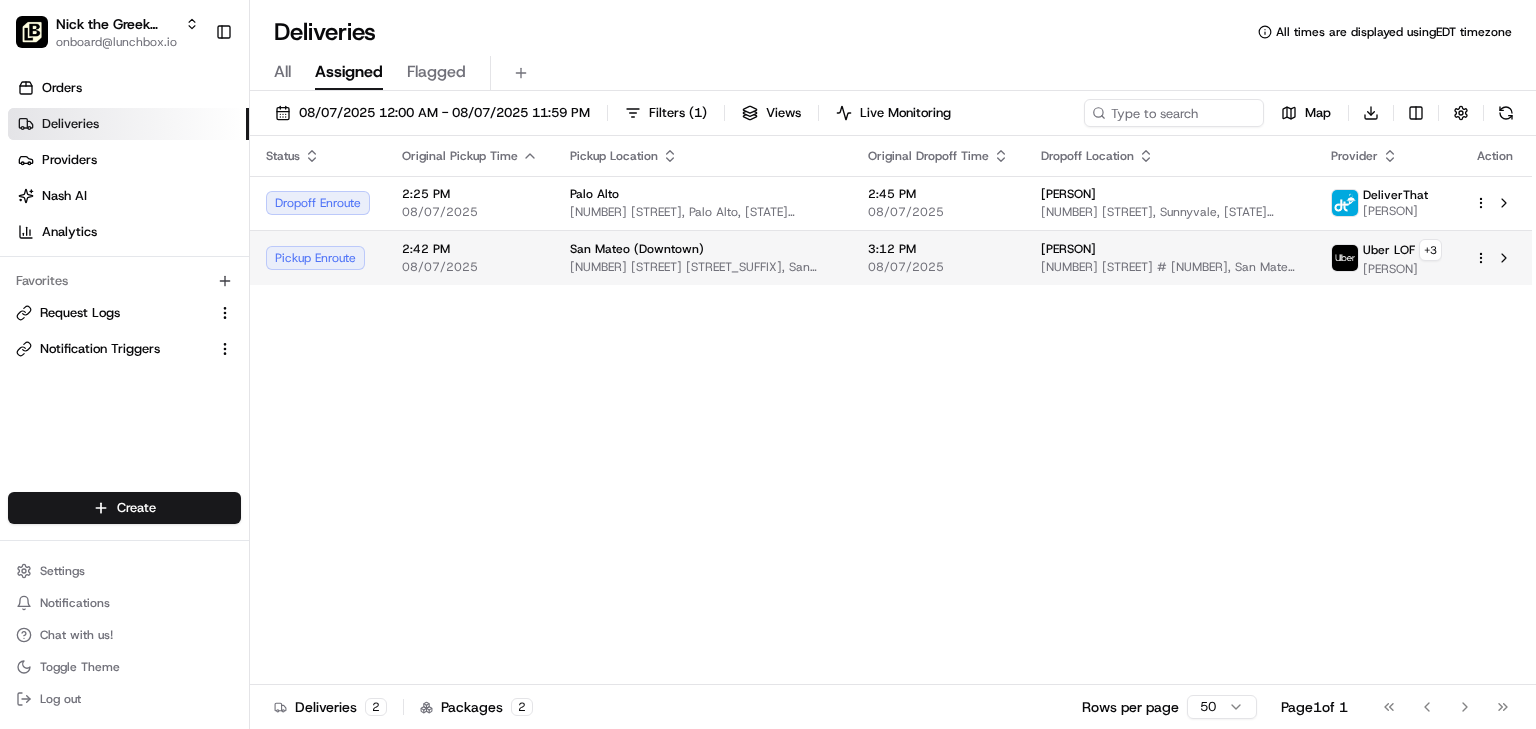 click on "Nick the Greek Parent Org onboard@lunchbox.io Toggle Sidebar Orders Deliveries Providers Nash AI Analytics Favorites Request Logs Notification Triggers Main Menu Members & Organization Organization Users Roles Preferences Customization Tracking Orchestration Automations Dispatch Strategy Locations Pickup Locations Dropoff Locations Billing Billing Refund Requests Integrations Notification Triggers Webhooks API Keys Request Logs Create Settings Notifications Chat with us! Toggle Theme Log out Deliveries All times are displayed using  EDT   timezone All Assigned Flagged 08/07/2025 12:00 AM - 08/07/2025 11:59 PM Filters ( 1 ) Views Live Monitoring Map Download Status Original Pickup Time Pickup Location Original Dropoff Time Dropoff Location Provider Action Dropoff Enroute 2:25 PM 08/07/2025 Palo Alto 322 University Ave, Palo Alto, CA 94301, USA 2:45 PM 08/07/2025 Vivek Jawa 905 11th Ave, Sunnyvale, CA 94089, USA DeliverThat Javier Urrea Pickup Enroute 2:42 PM 08/07/2025 San Mateo (Downtown) + 3" at bounding box center (768, 364) 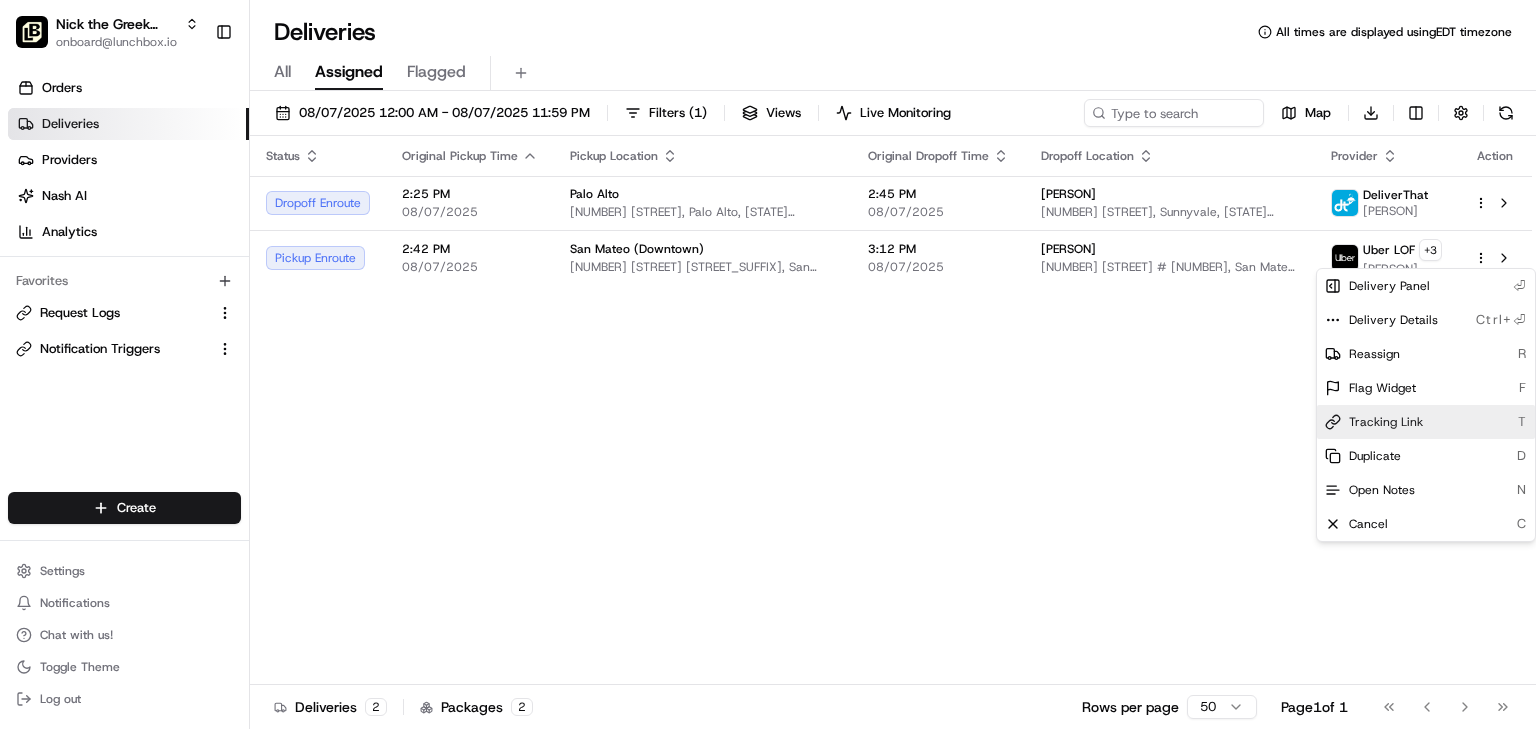 click on "Tracking Link" at bounding box center [1386, 422] 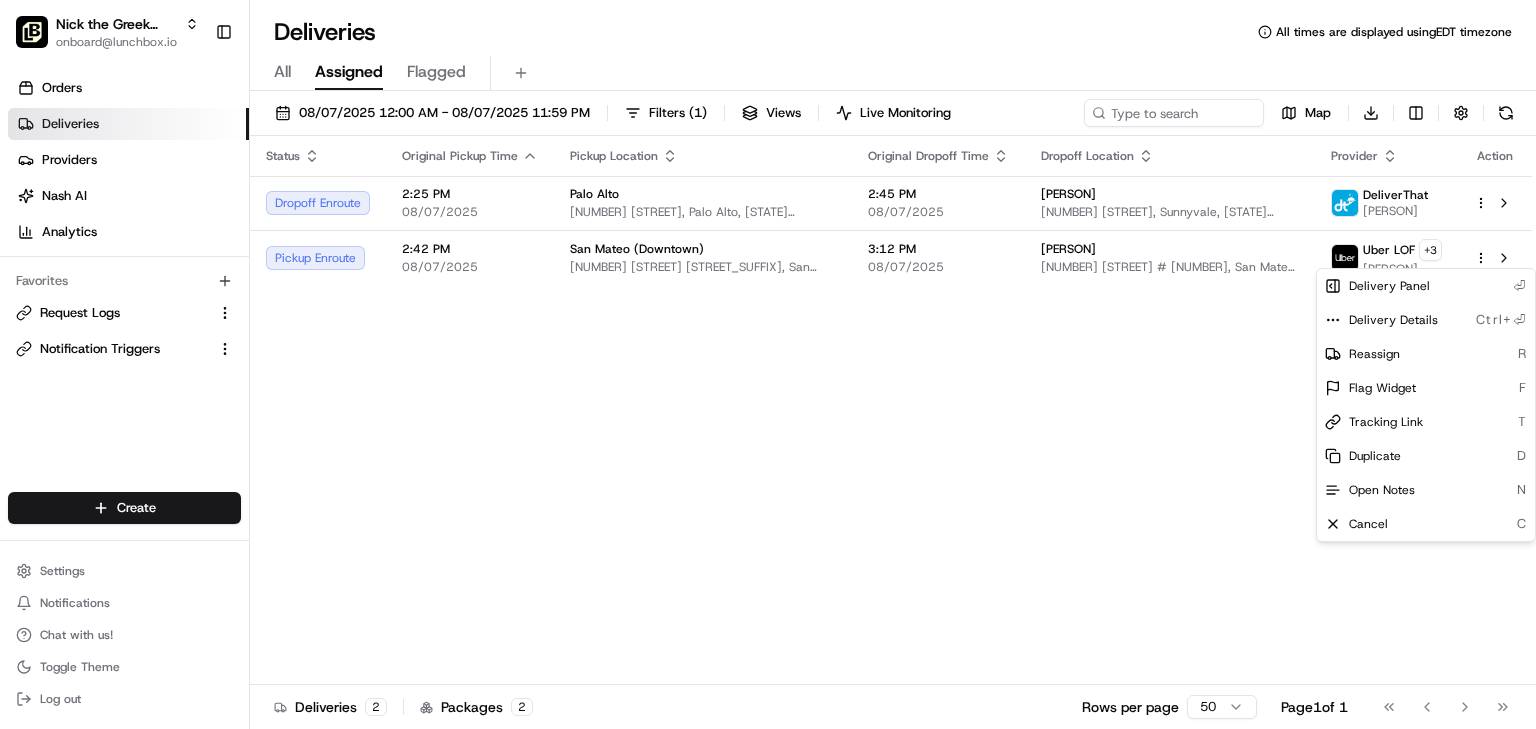 click on "Nick the Greek Parent Org onboard@lunchbox.io Toggle Sidebar Orders Deliveries Providers Nash AI Analytics Favorites Request Logs Notification Triggers Main Menu Members & Organization Organization Users Roles Preferences Customization Tracking Orchestration Automations Dispatch Strategy Locations Pickup Locations Dropoff Locations Billing Billing Refund Requests Integrations Notification Triggers Webhooks API Keys Request Logs Create Settings Notifications Chat with us! Toggle Theme Log out Deliveries All times are displayed using  EDT   timezone All Assigned Flagged 08/07/2025 12:00 AM - 08/07/2025 11:59 PM Filters ( 1 ) Views Live Monitoring Map Download Status Original Pickup Time Pickup Location Original Dropoff Time Dropoff Location Provider Action Dropoff Enroute 2:25 PM 08/07/2025 Palo Alto 322 University Ave, Palo Alto, CA 94301, USA 2:45 PM 08/07/2025 Vivek Jawa 905 11th Ave, Sunnyvale, CA 94089, USA DeliverThat Javier Urrea Pickup Enroute 2:42 PM 08/07/2025 San Mateo (Downtown) + 3" at bounding box center [768, 364] 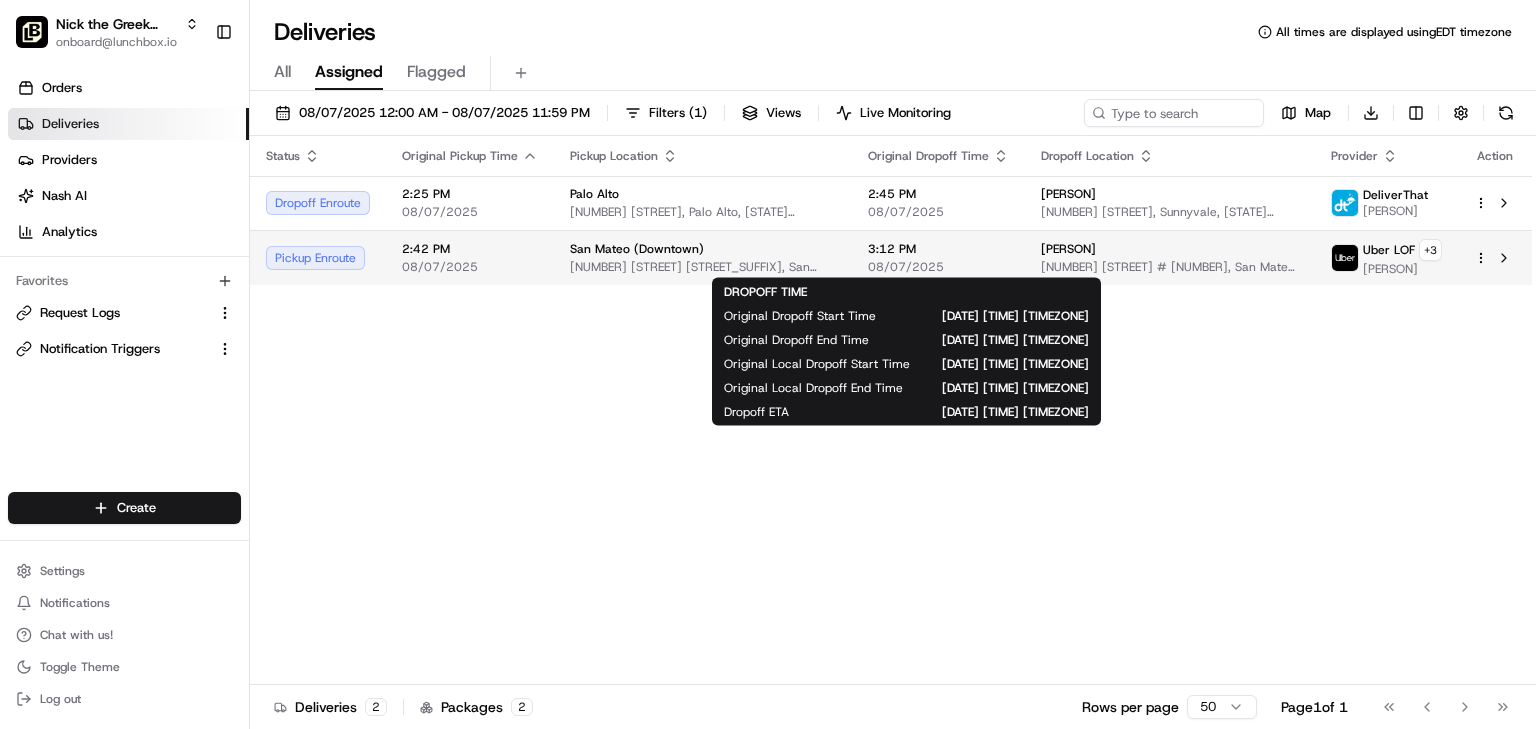 click on "3:12 PM" at bounding box center [938, 249] 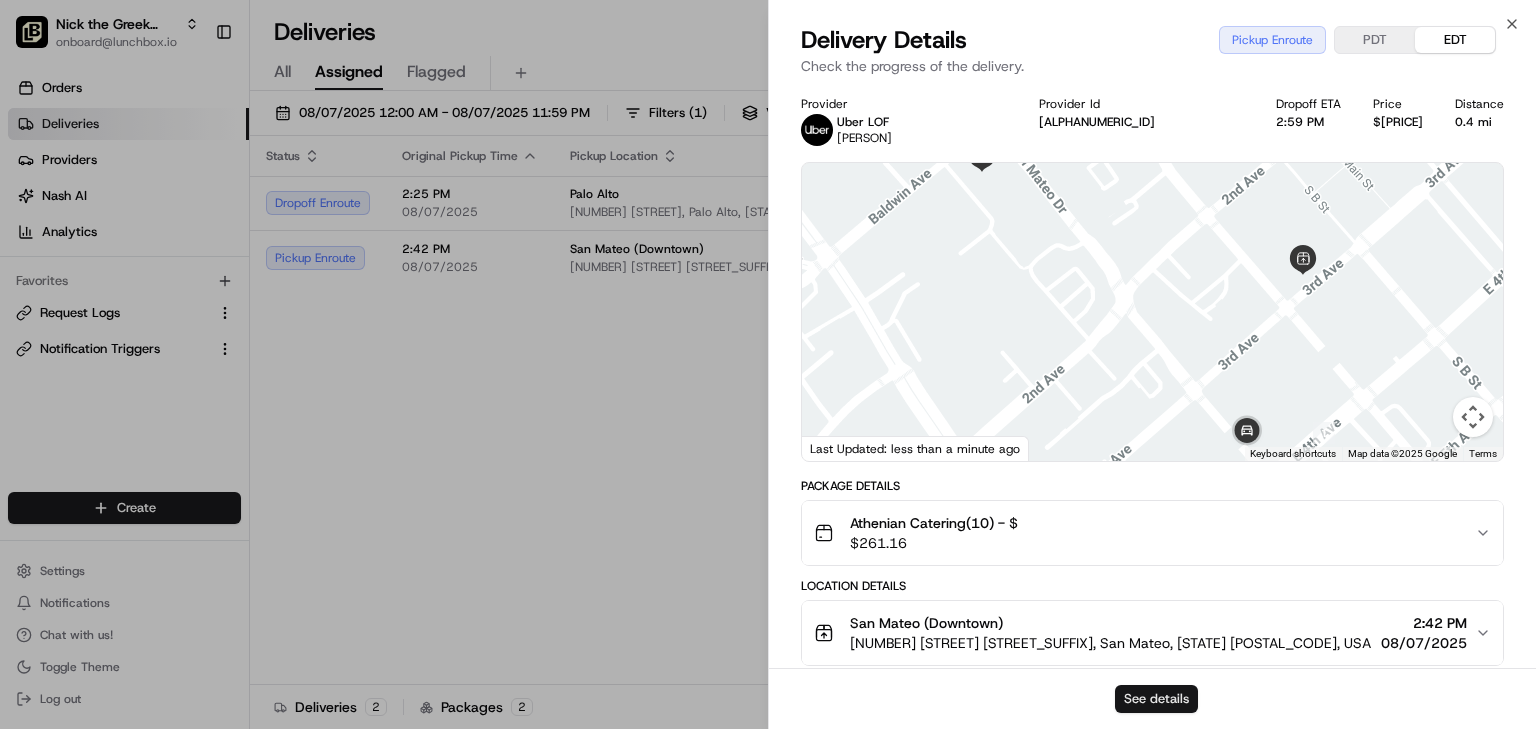 click on "See details" at bounding box center (1156, 699) 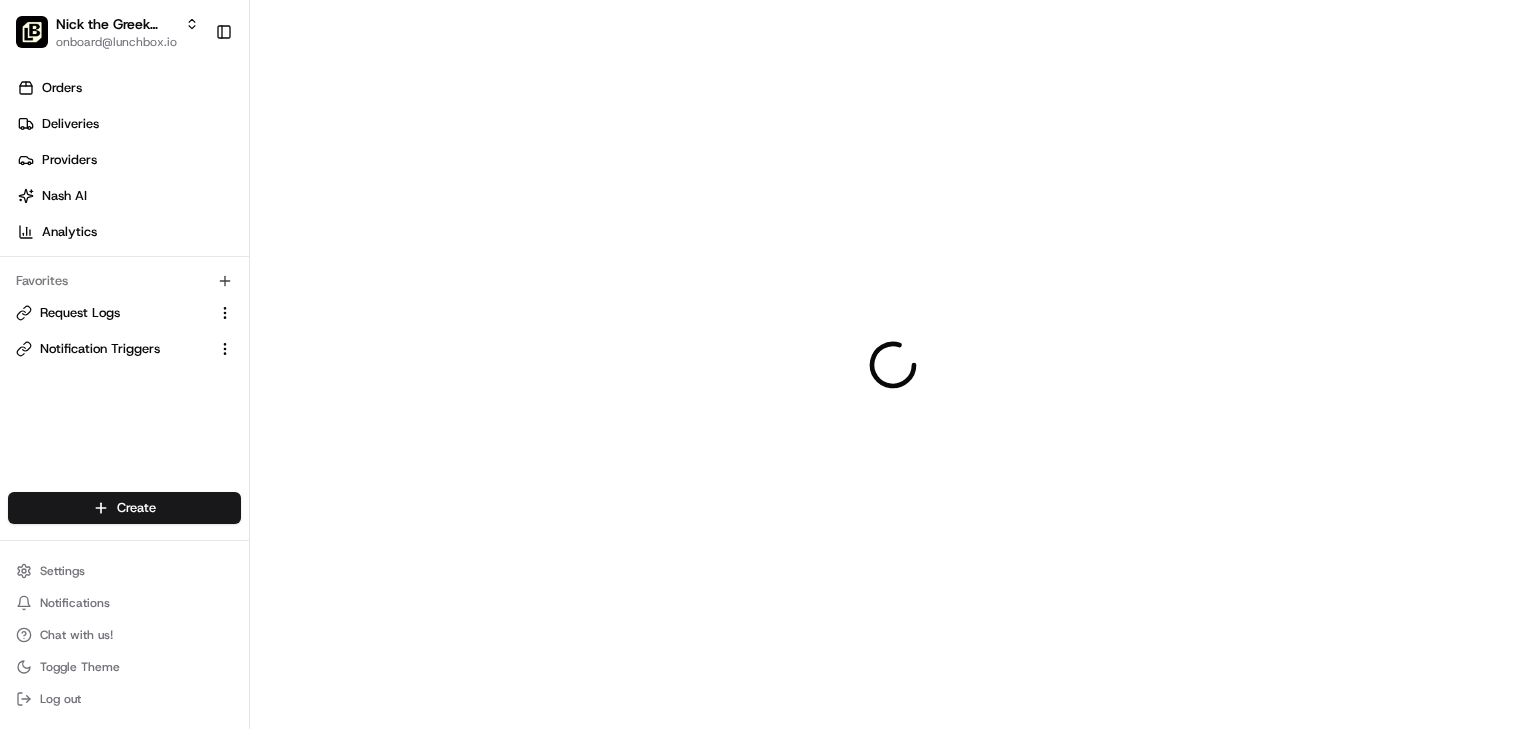 scroll, scrollTop: 0, scrollLeft: 0, axis: both 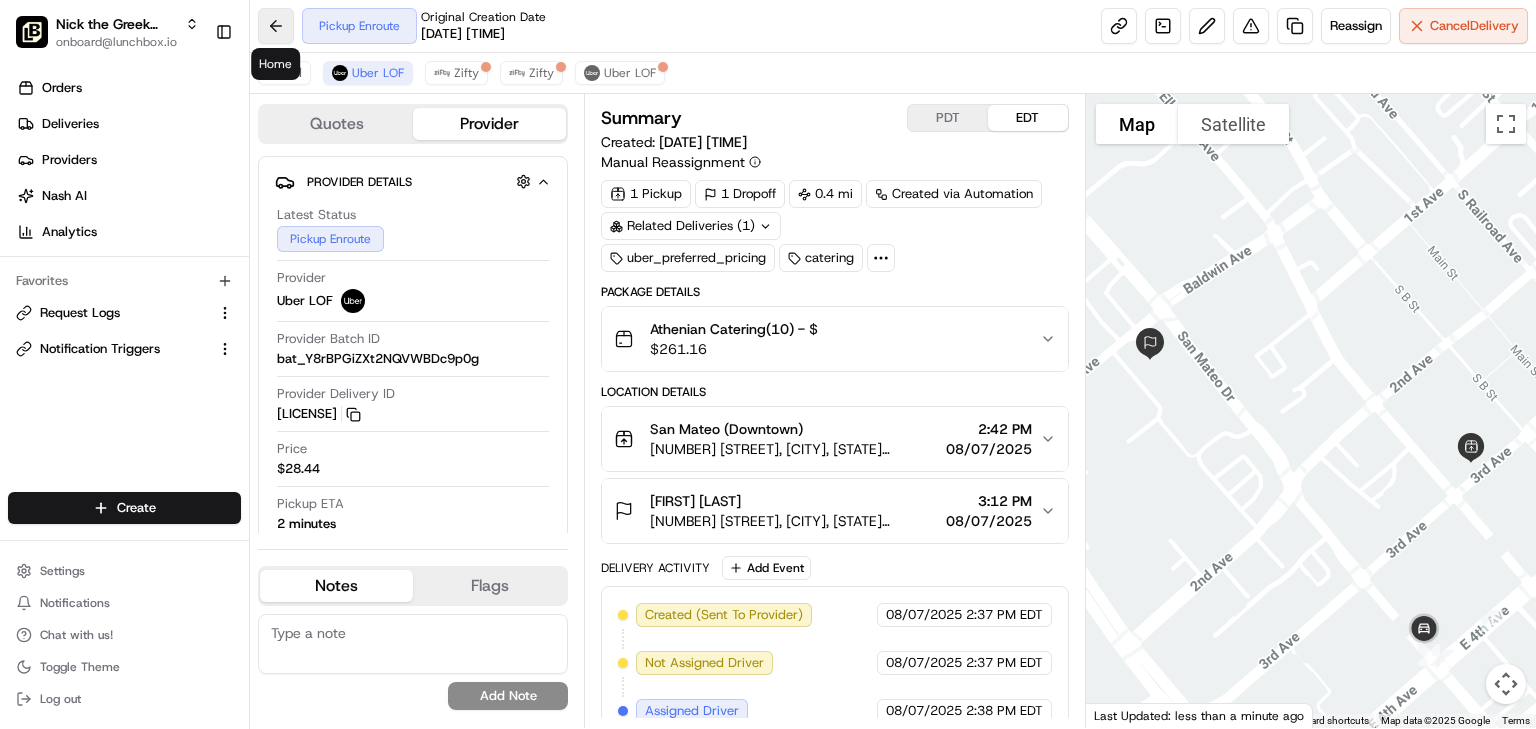 click at bounding box center [276, 26] 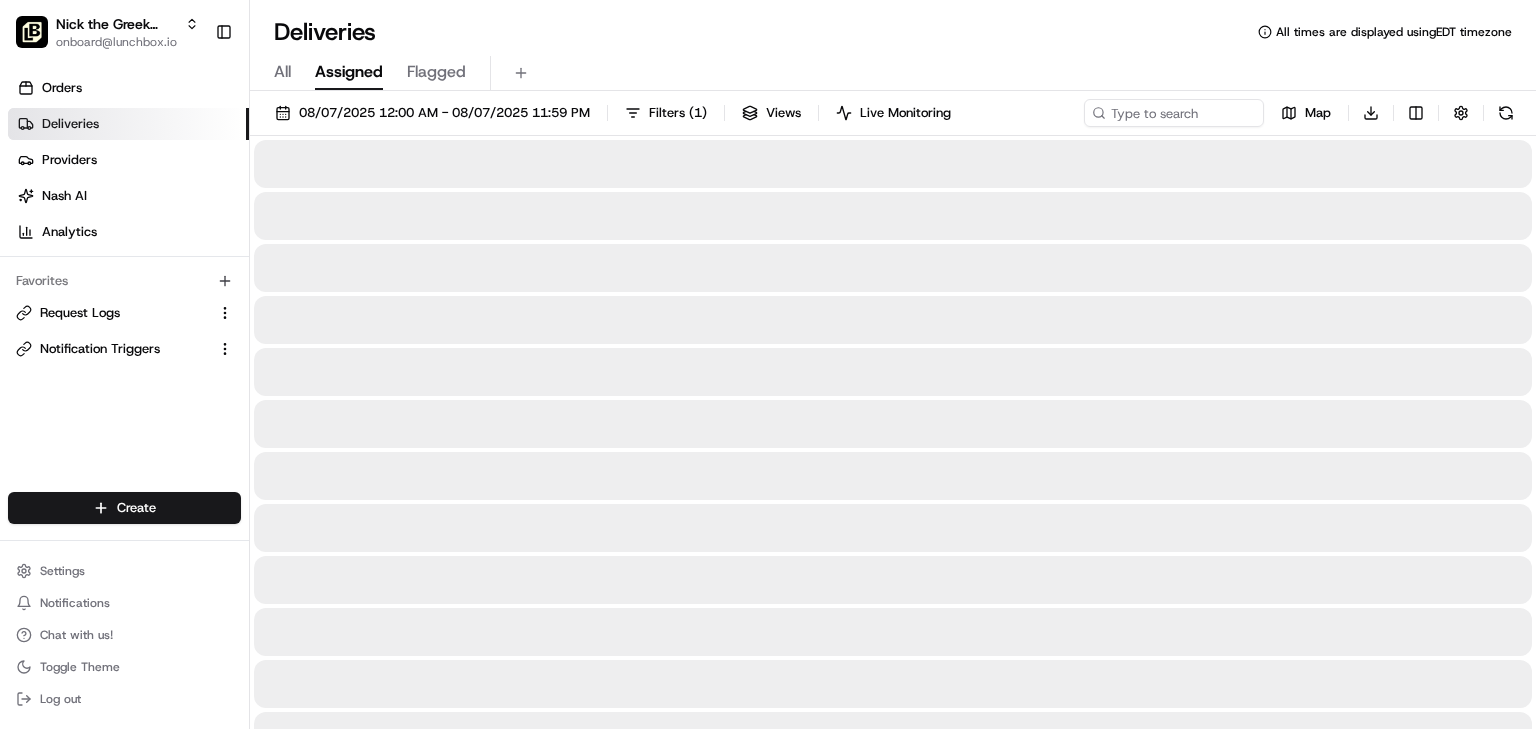 scroll, scrollTop: 0, scrollLeft: 0, axis: both 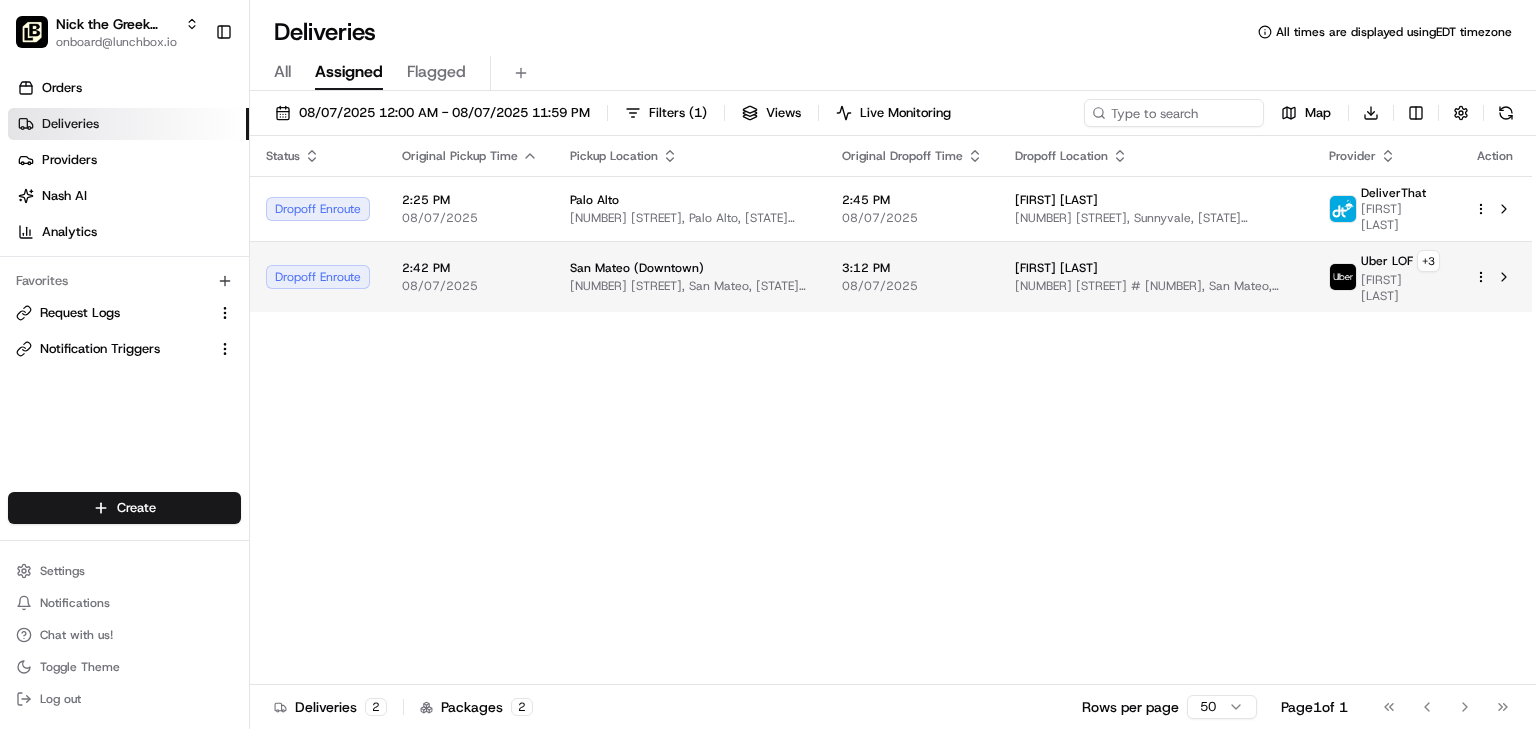 click on "Susan Griffin 50 S San Mateo Dr # 280, San Mateo, CA 94401, USA" at bounding box center (1156, 277) 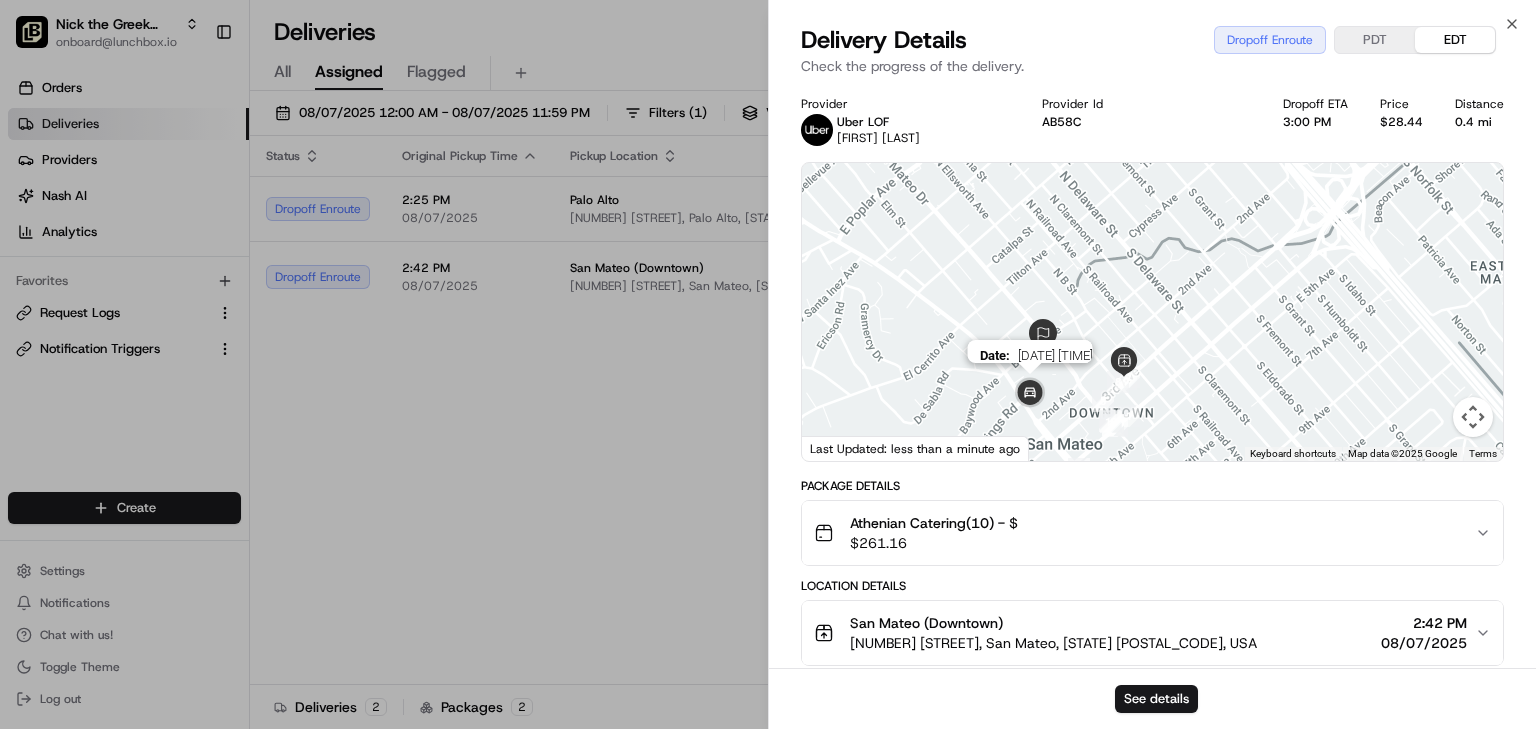click at bounding box center [1030, 394] 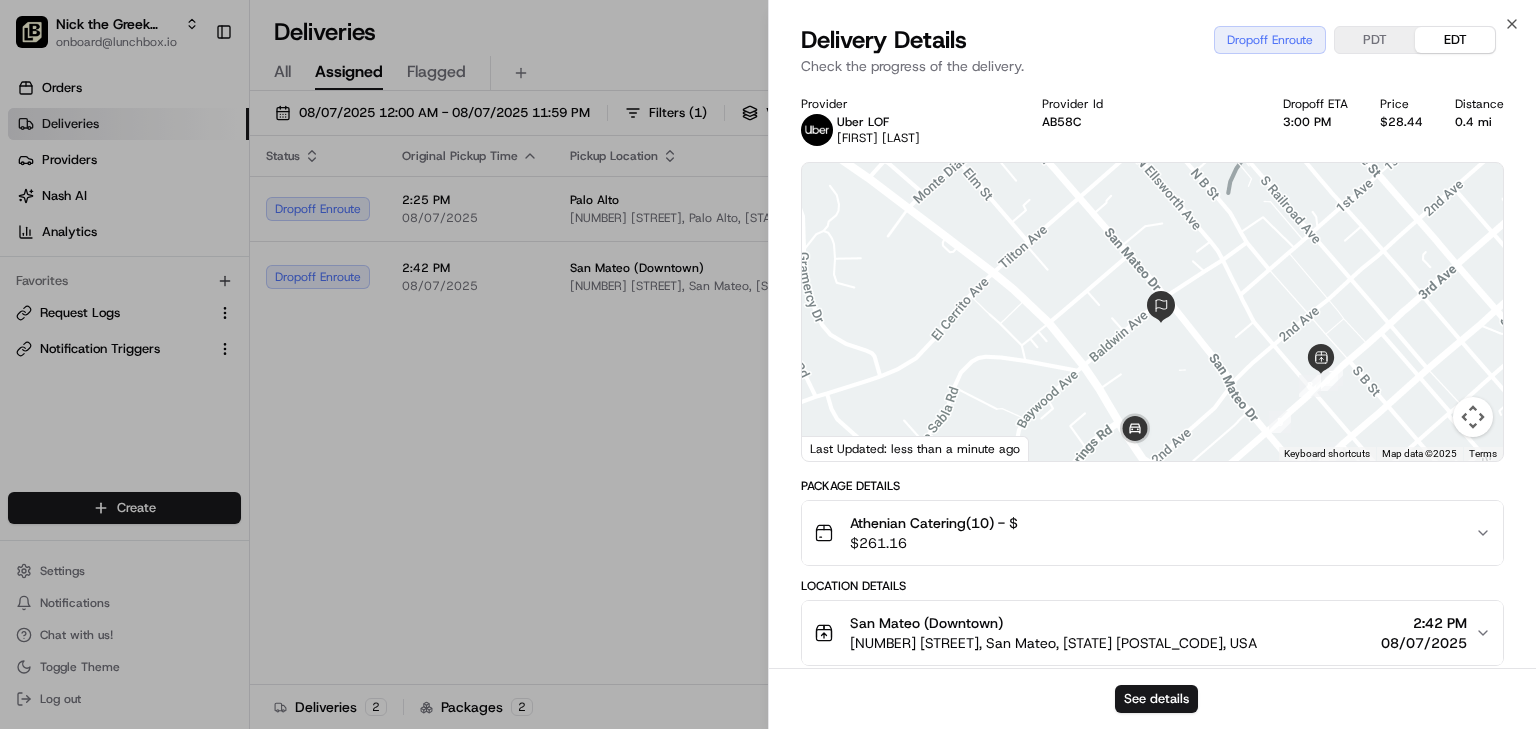 drag, startPoint x: 524, startPoint y: 427, endPoint x: 511, endPoint y: 424, distance: 13.341664 